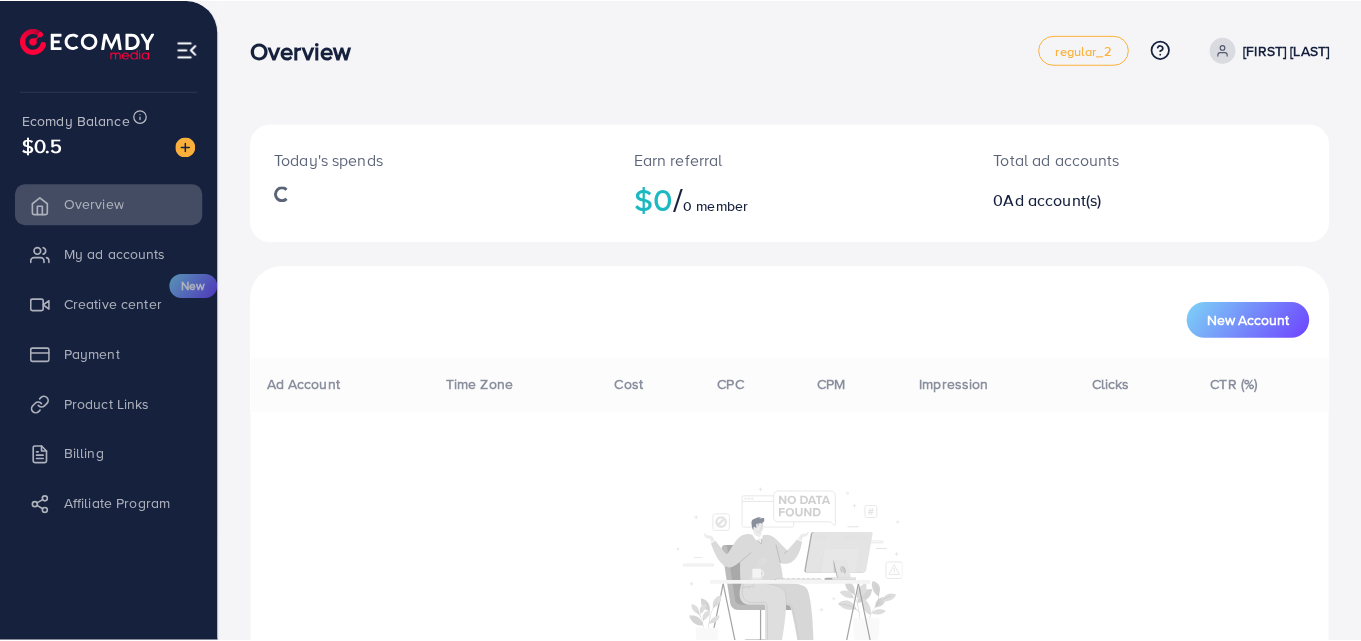 scroll, scrollTop: 0, scrollLeft: 0, axis: both 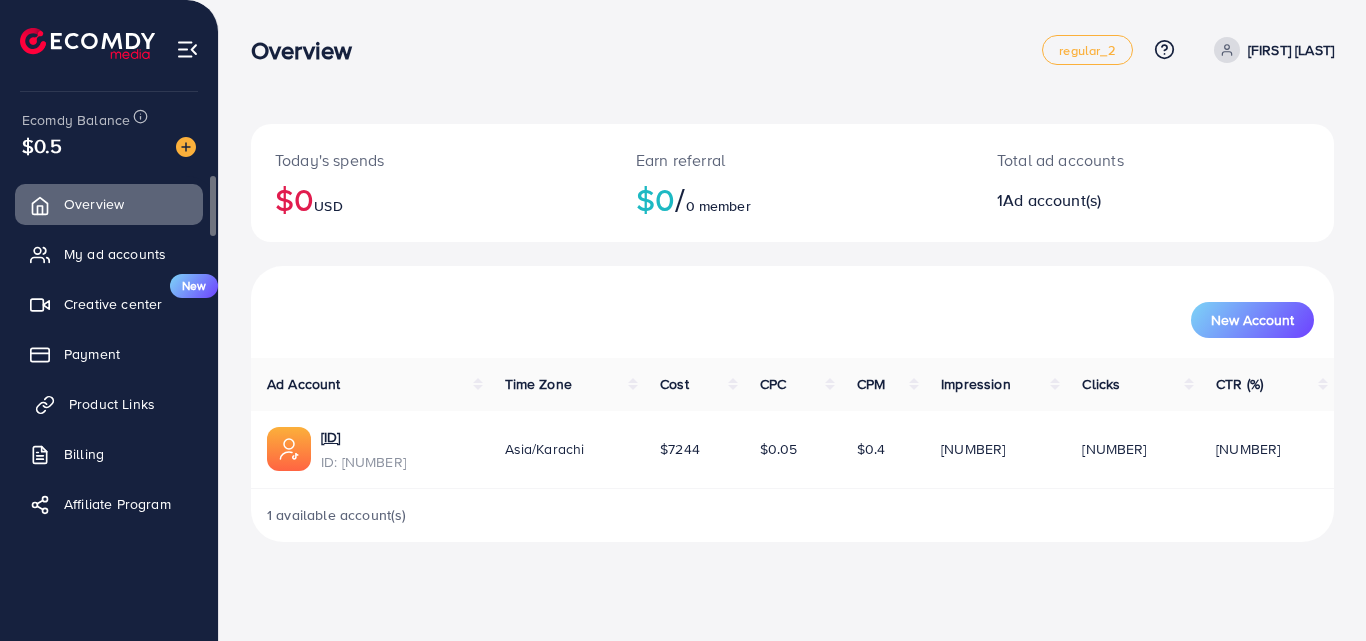 click on "Product Links" at bounding box center [112, 404] 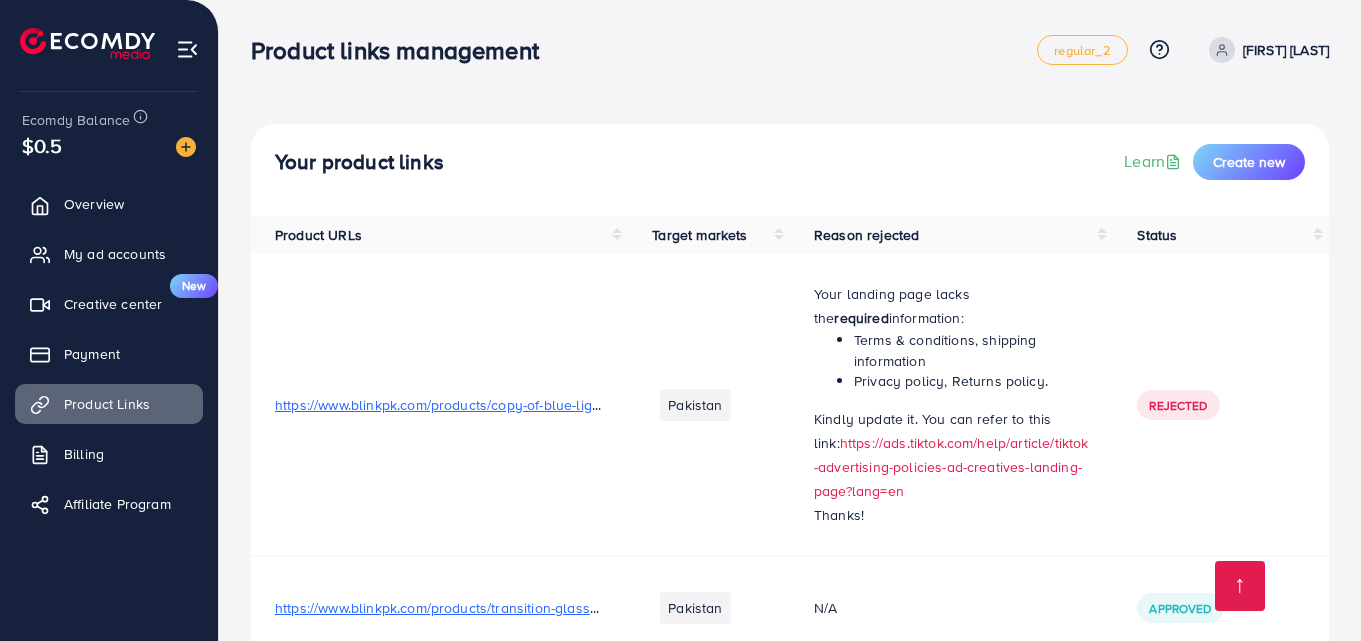 scroll, scrollTop: 5246, scrollLeft: 0, axis: vertical 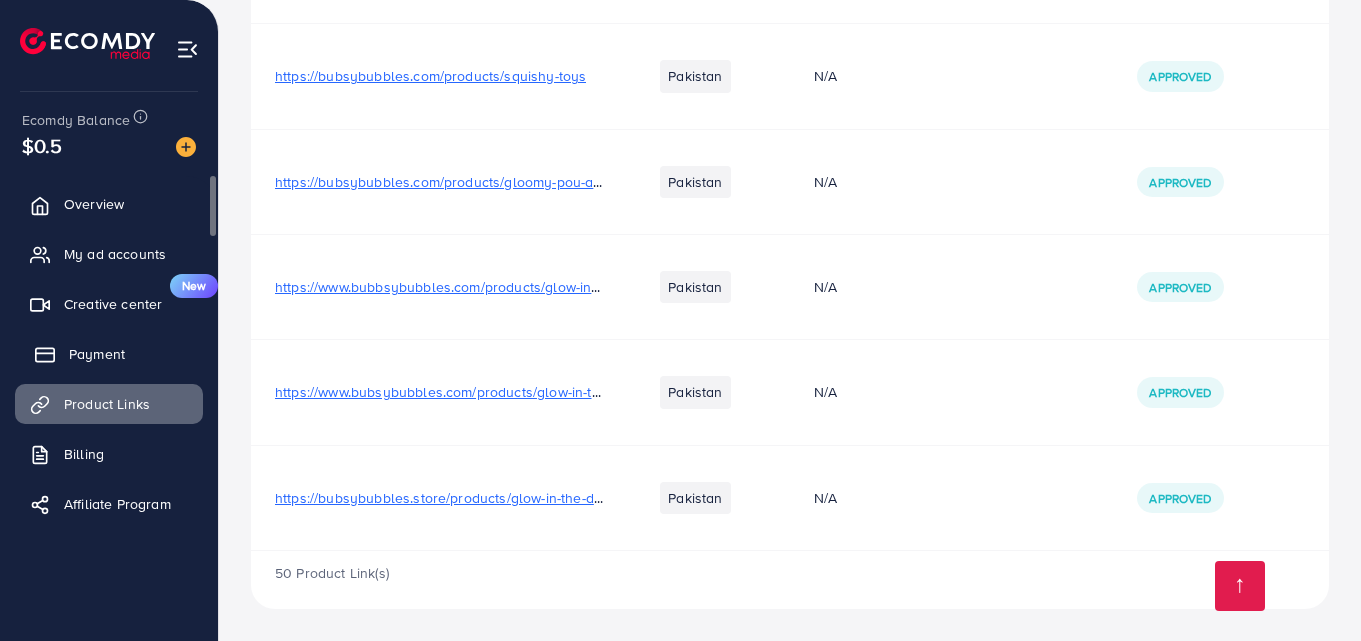 click on "Payment" at bounding box center [109, 354] 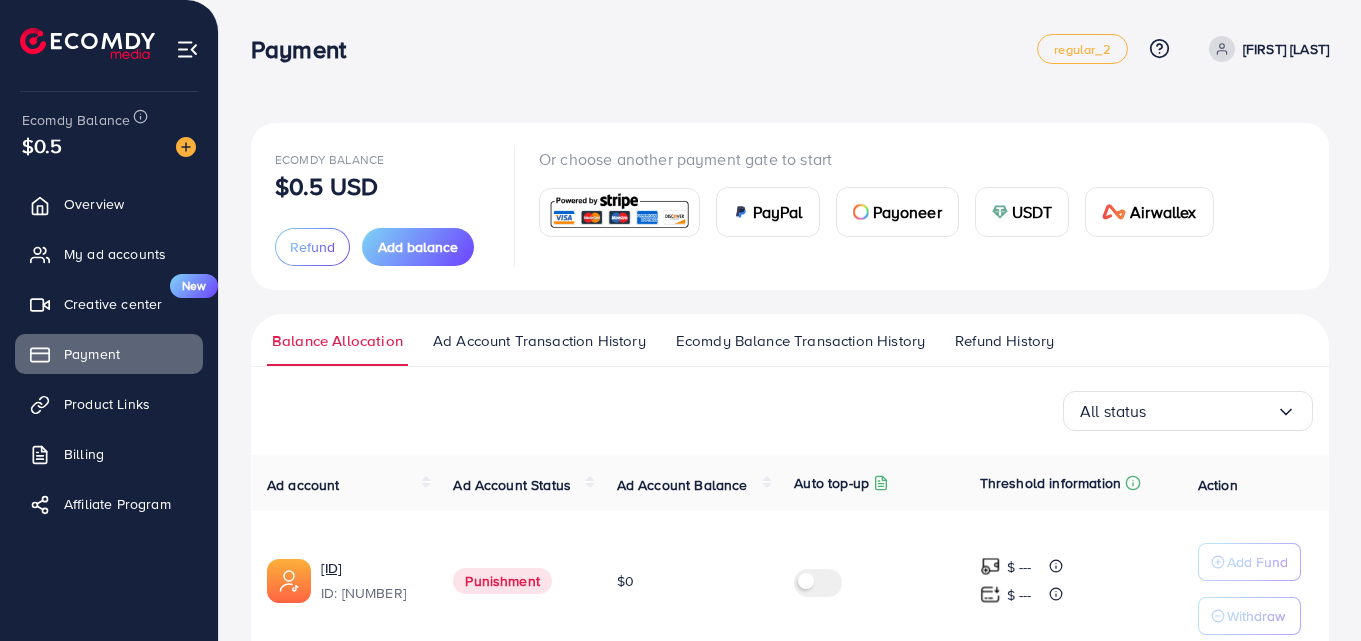 scroll, scrollTop: 0, scrollLeft: 0, axis: both 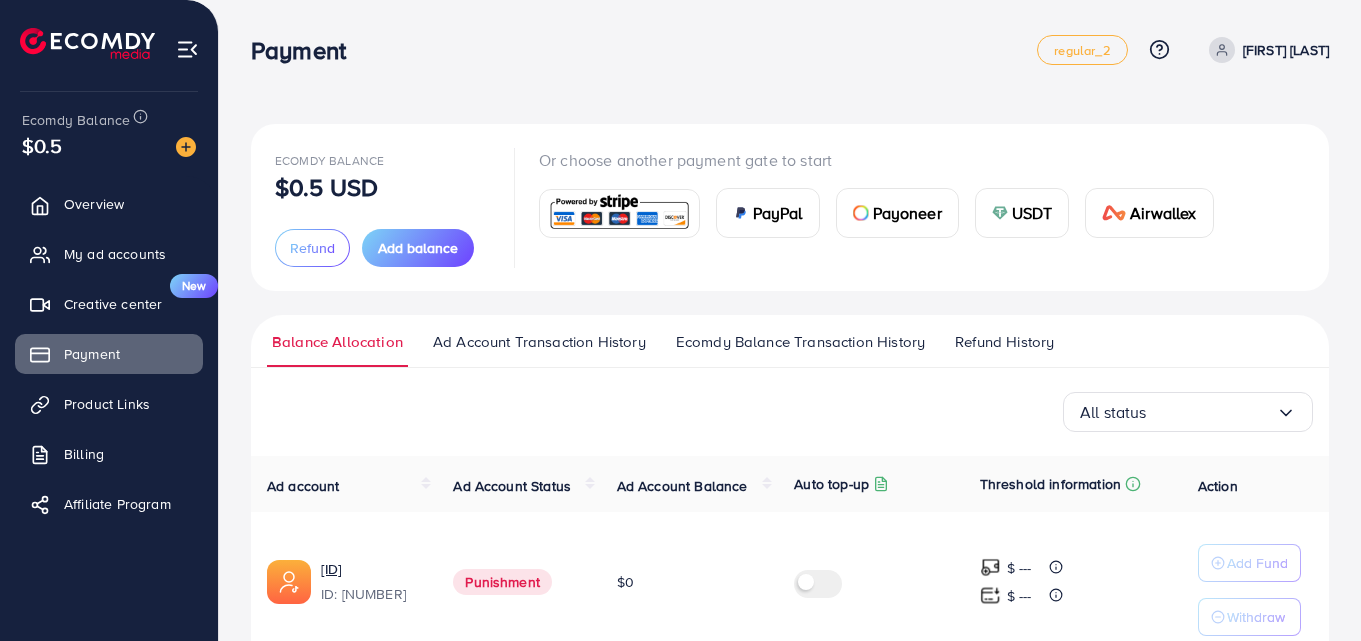 click on "Payoneer" at bounding box center (907, 213) 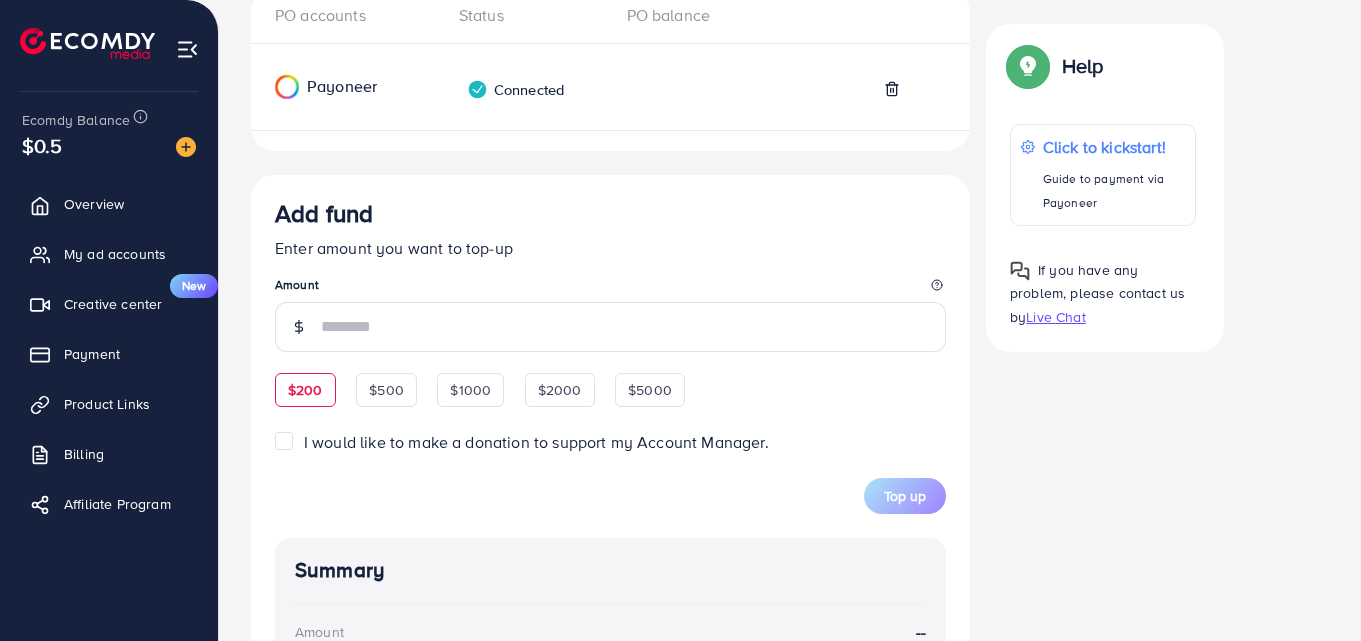 scroll, scrollTop: 382, scrollLeft: 0, axis: vertical 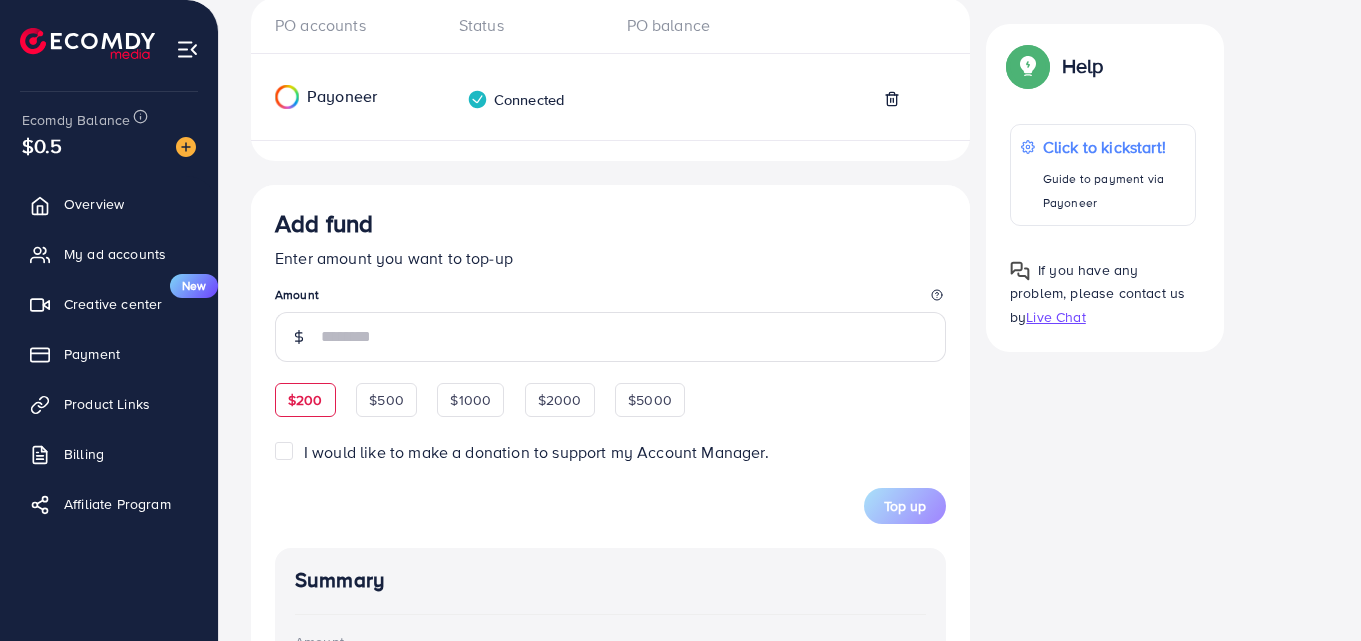 click on "Add fund Enter amount you want to top-up Amount $200 $500 $1000 $2000 $5000 I would like to make a donation to support my Account Manager. 5% 10% 15% 20%  Top up" at bounding box center (610, 366) 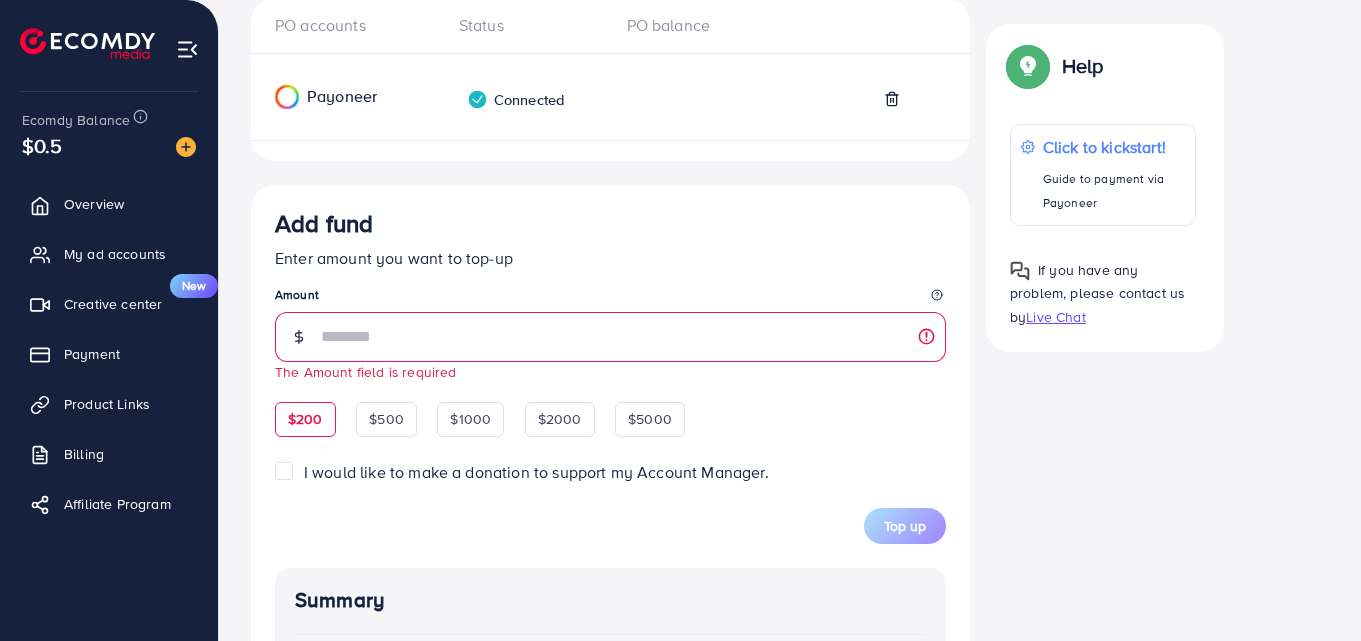 click on "Add fund Enter amount you want to top-up Amount  The Amount field is required  $200 $500 $1000 $2000 $5000 I would like to make a donation to support my Account Manager. 5% 10% 15% 20%  Top up" at bounding box center (610, 376) 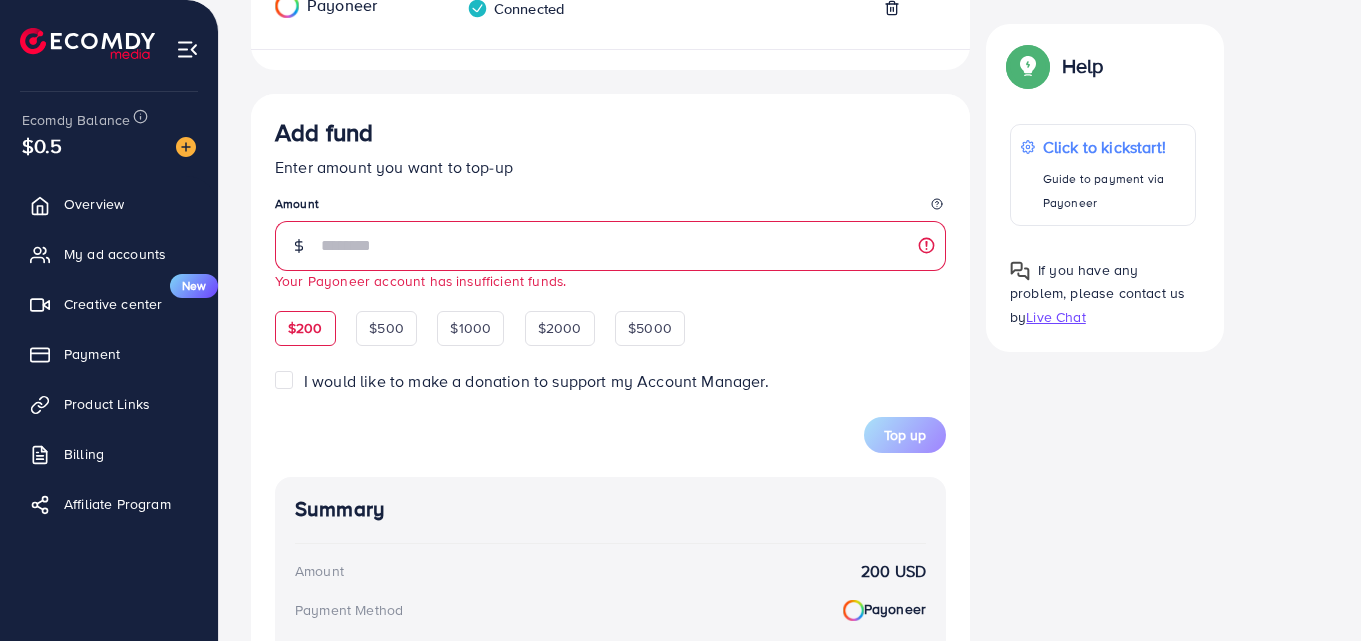 scroll, scrollTop: 482, scrollLeft: 0, axis: vertical 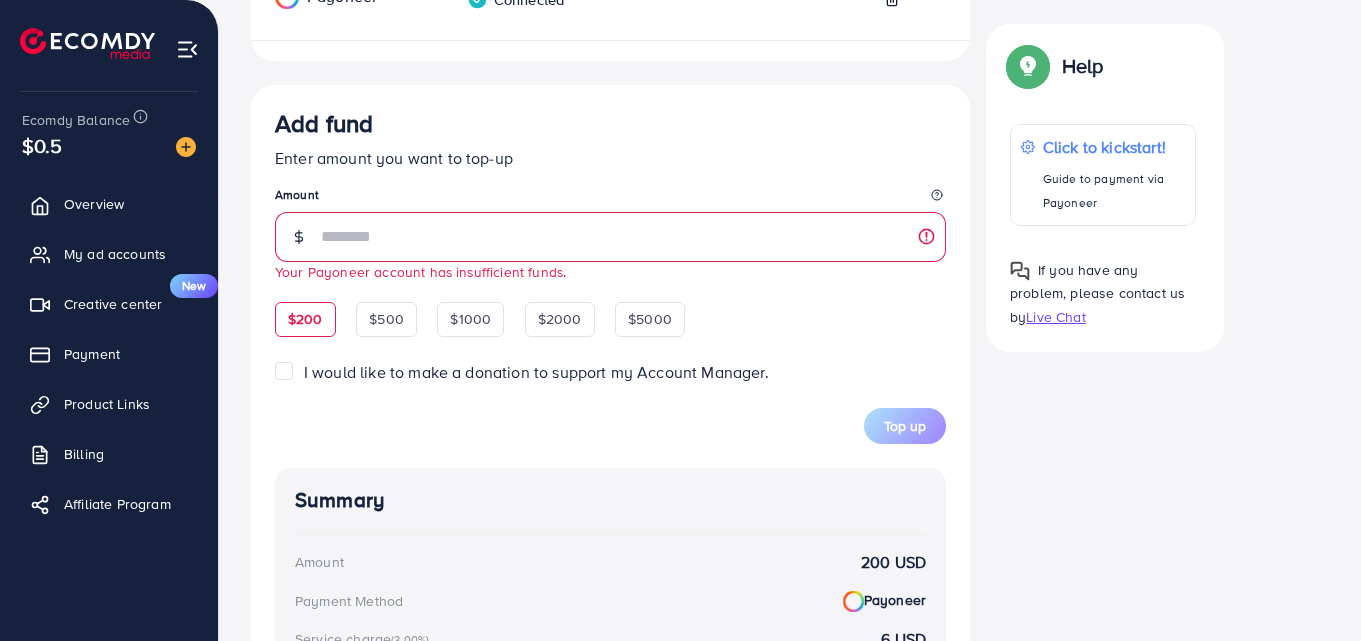 click on "$200" at bounding box center (305, 319) 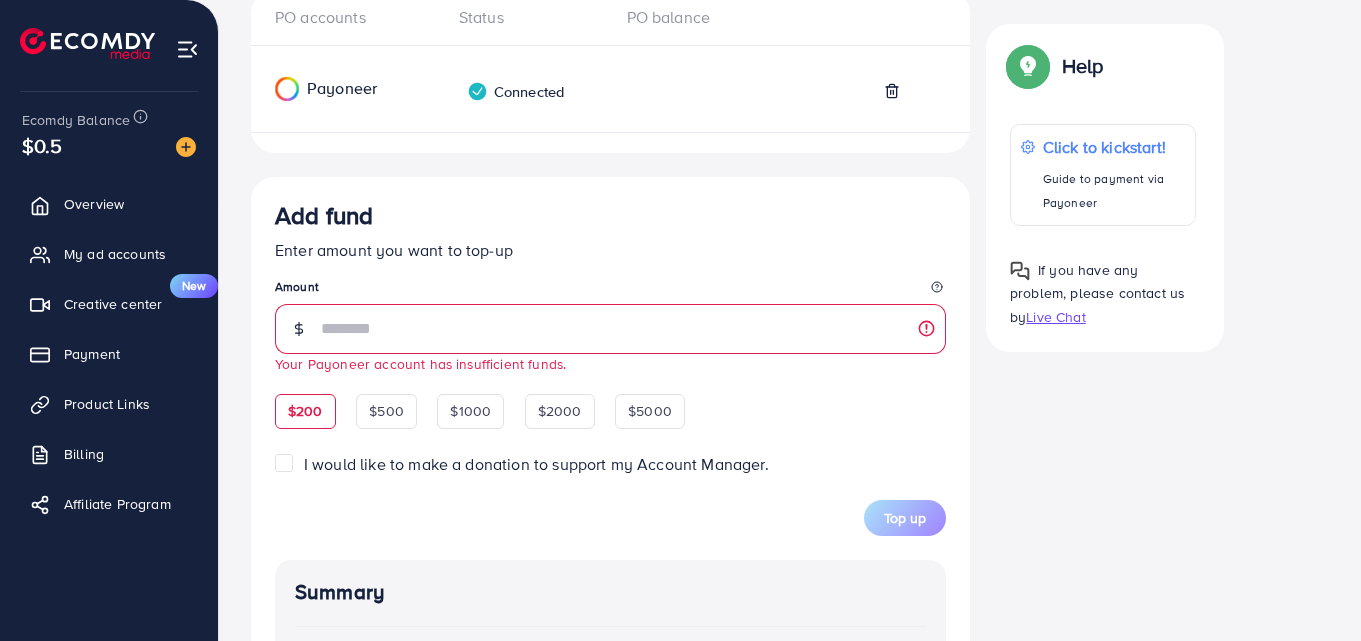 scroll, scrollTop: 282, scrollLeft: 0, axis: vertical 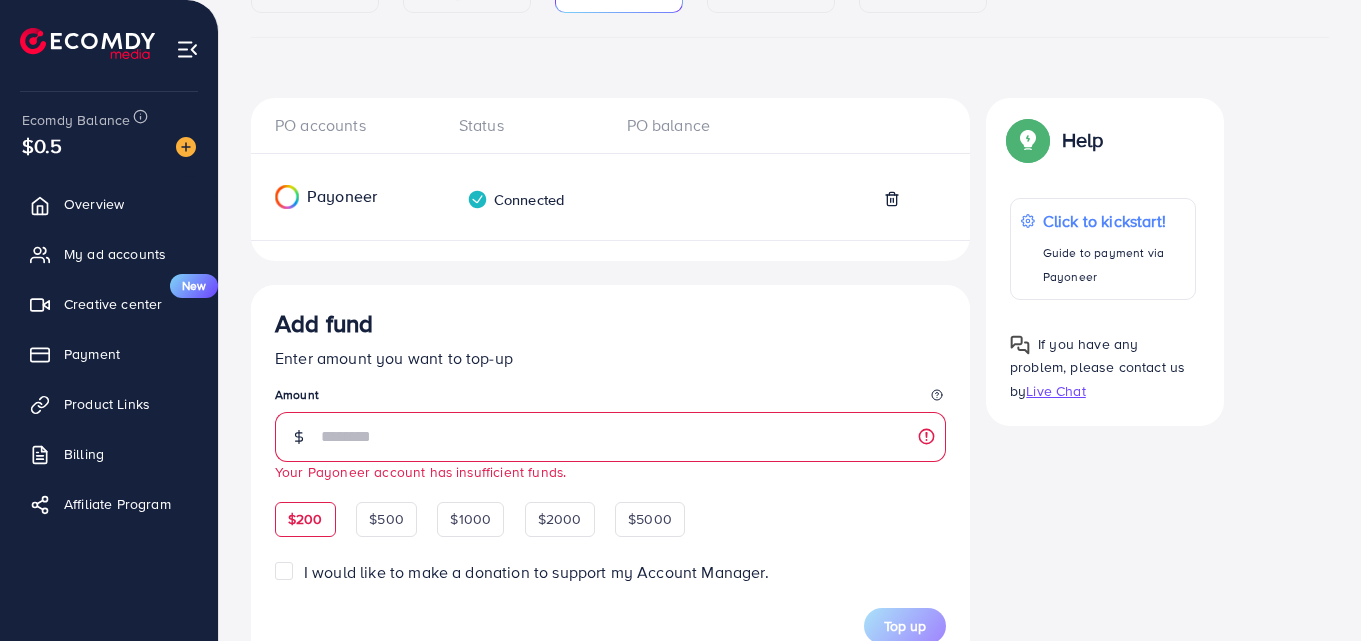 click at bounding box center [477, 199] 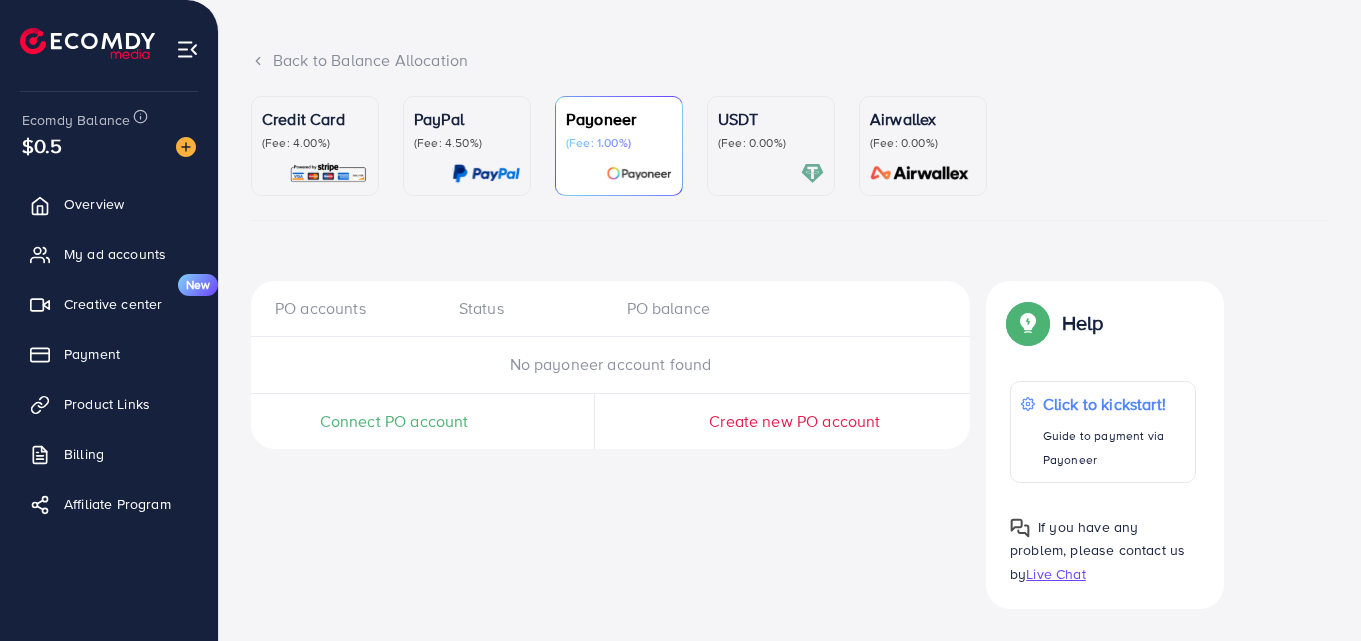 scroll, scrollTop: 99, scrollLeft: 0, axis: vertical 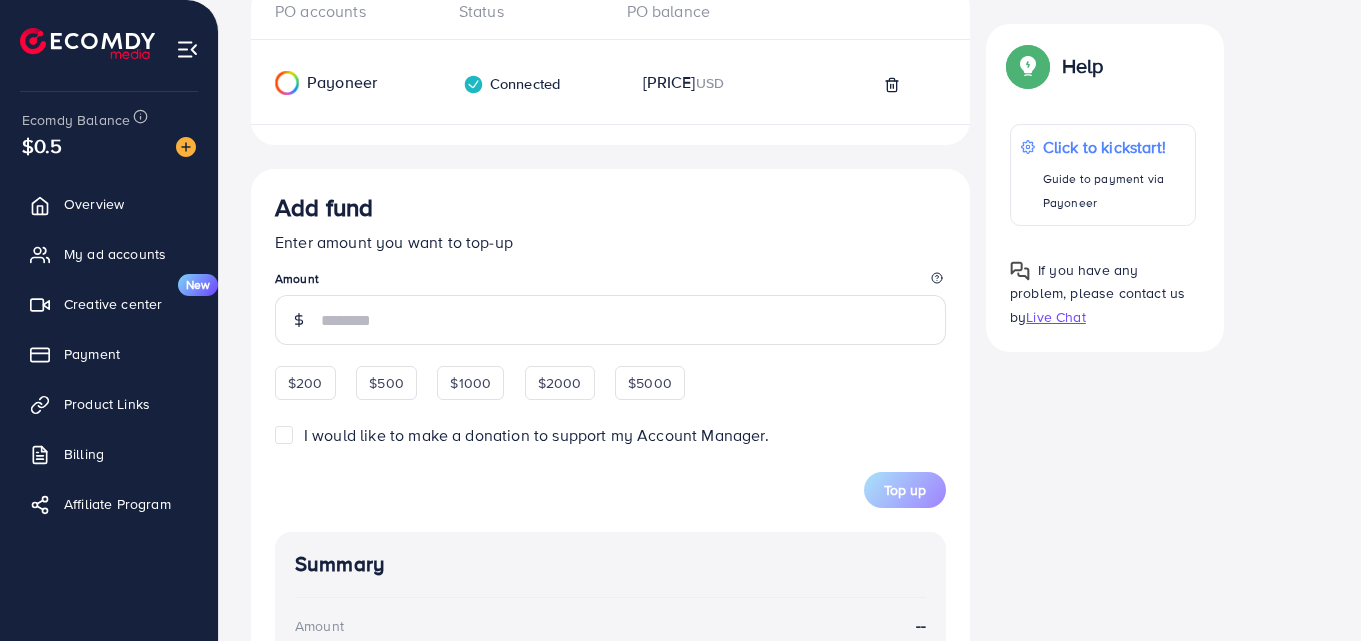 click at bounding box center [633, 320] 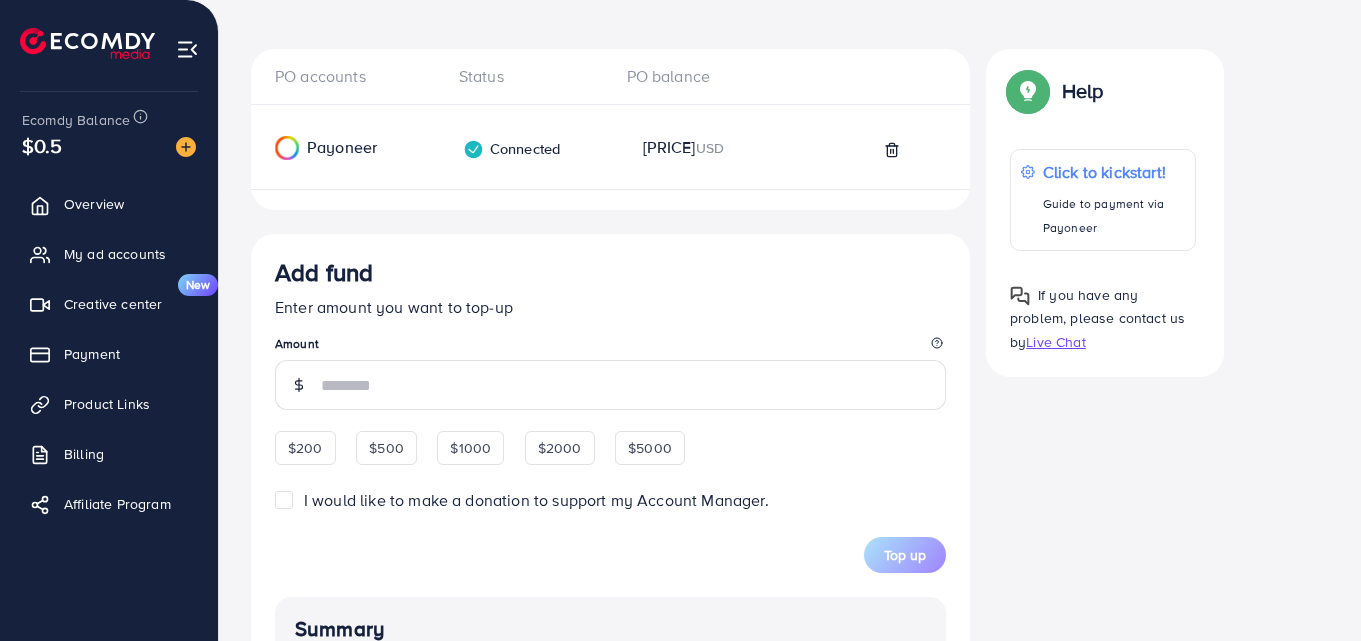 scroll, scrollTop: 296, scrollLeft: 0, axis: vertical 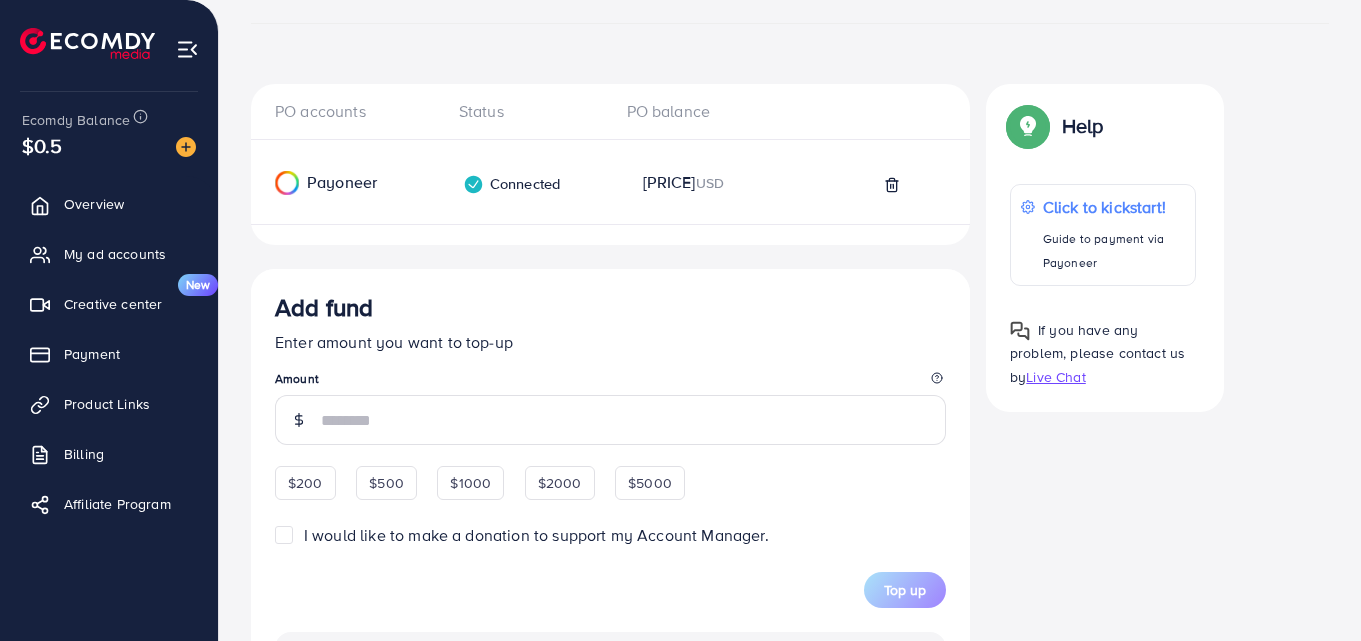 click at bounding box center (633, 420) 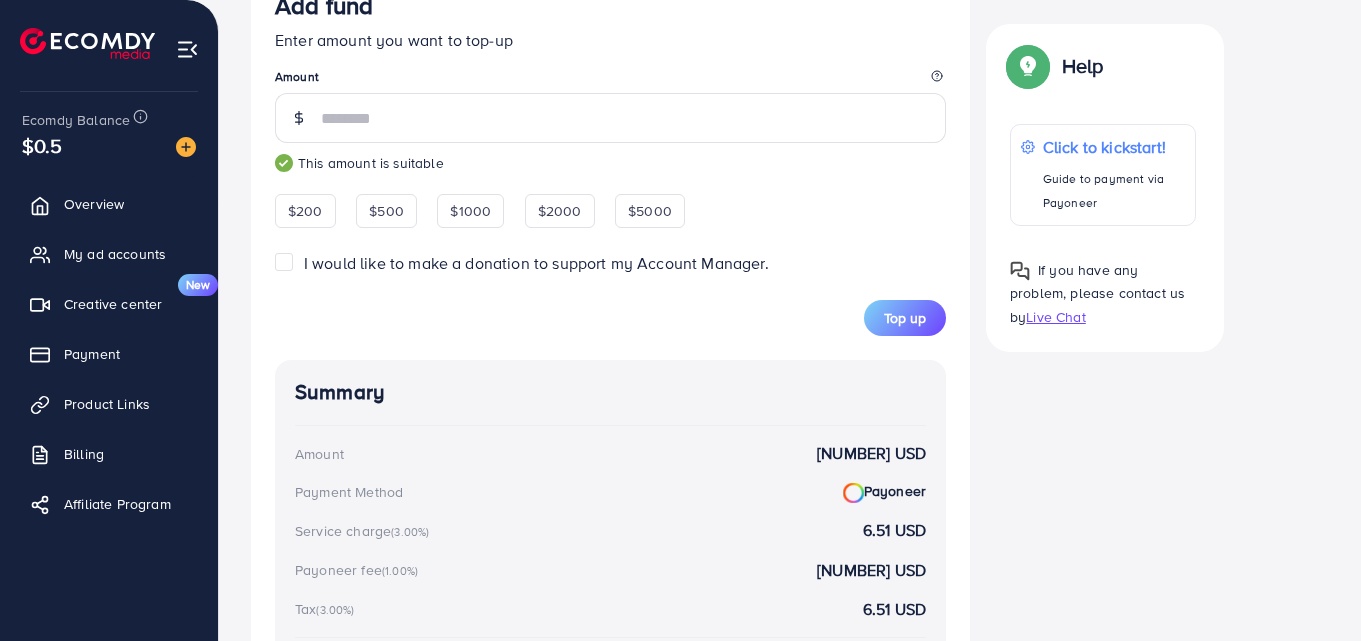 scroll, scrollTop: 596, scrollLeft: 0, axis: vertical 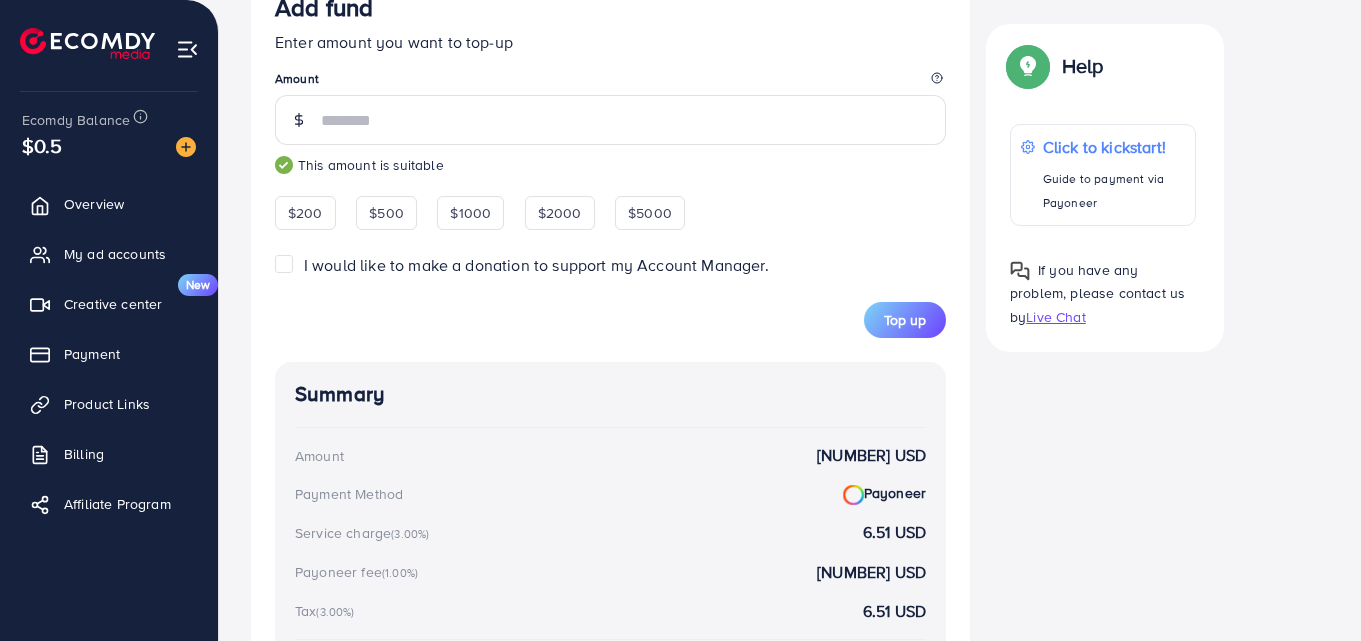 drag, startPoint x: 345, startPoint y: 120, endPoint x: 326, endPoint y: 122, distance: 19.104973 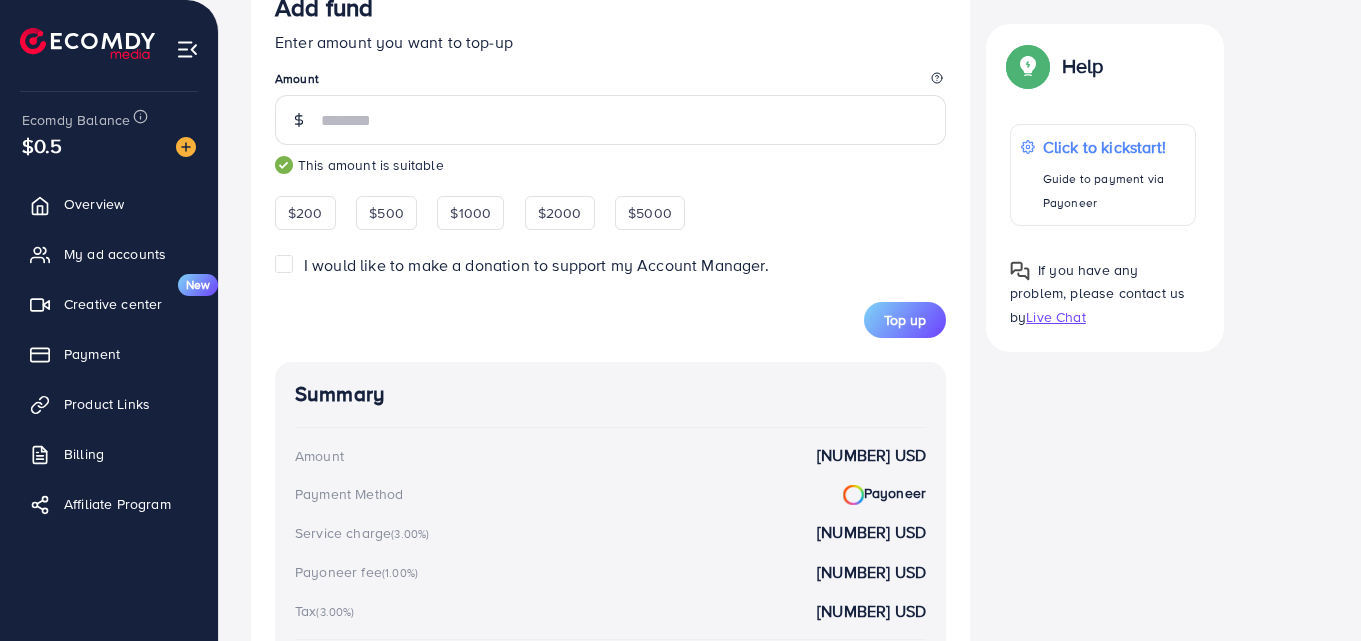 drag, startPoint x: 330, startPoint y: 124, endPoint x: 350, endPoint y: 122, distance: 20.09975 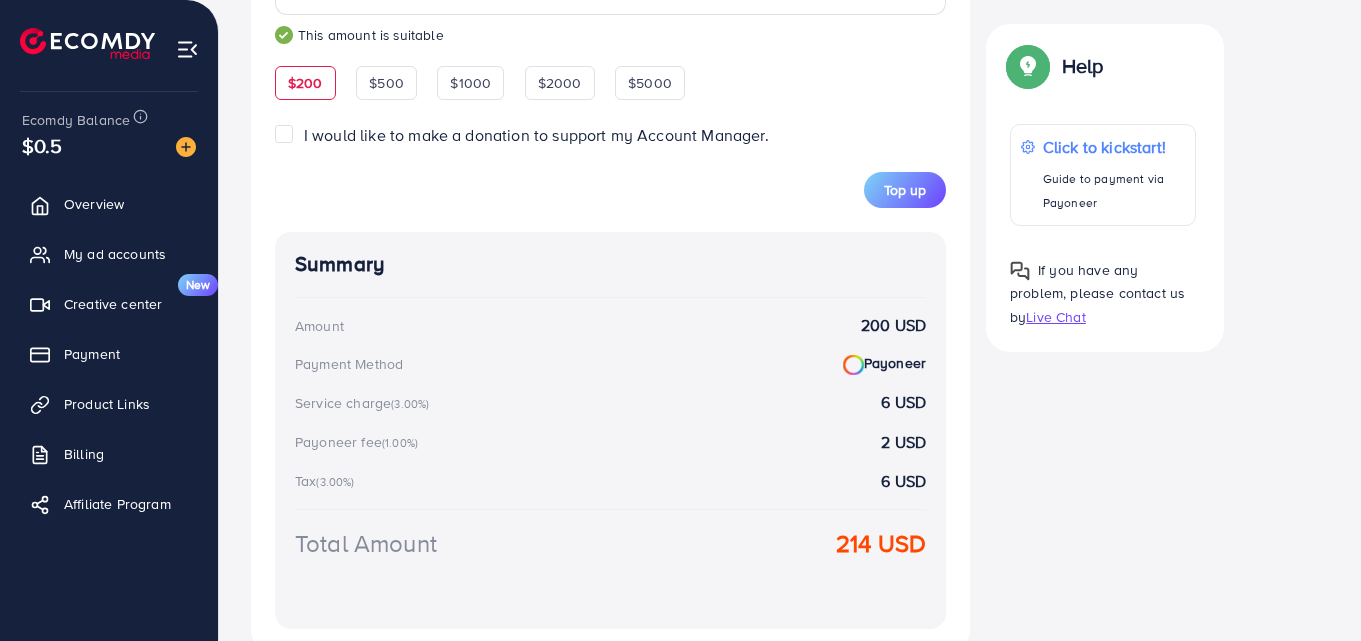 scroll, scrollTop: 610, scrollLeft: 0, axis: vertical 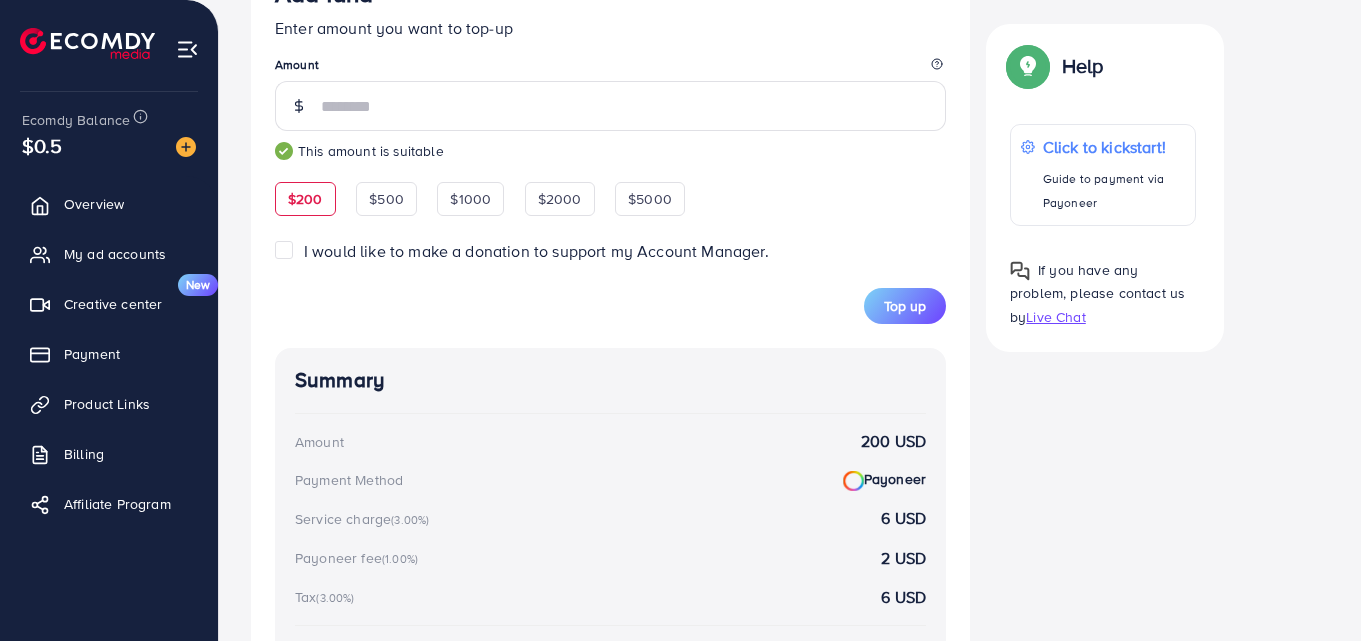 click on "***" at bounding box center [633, 106] 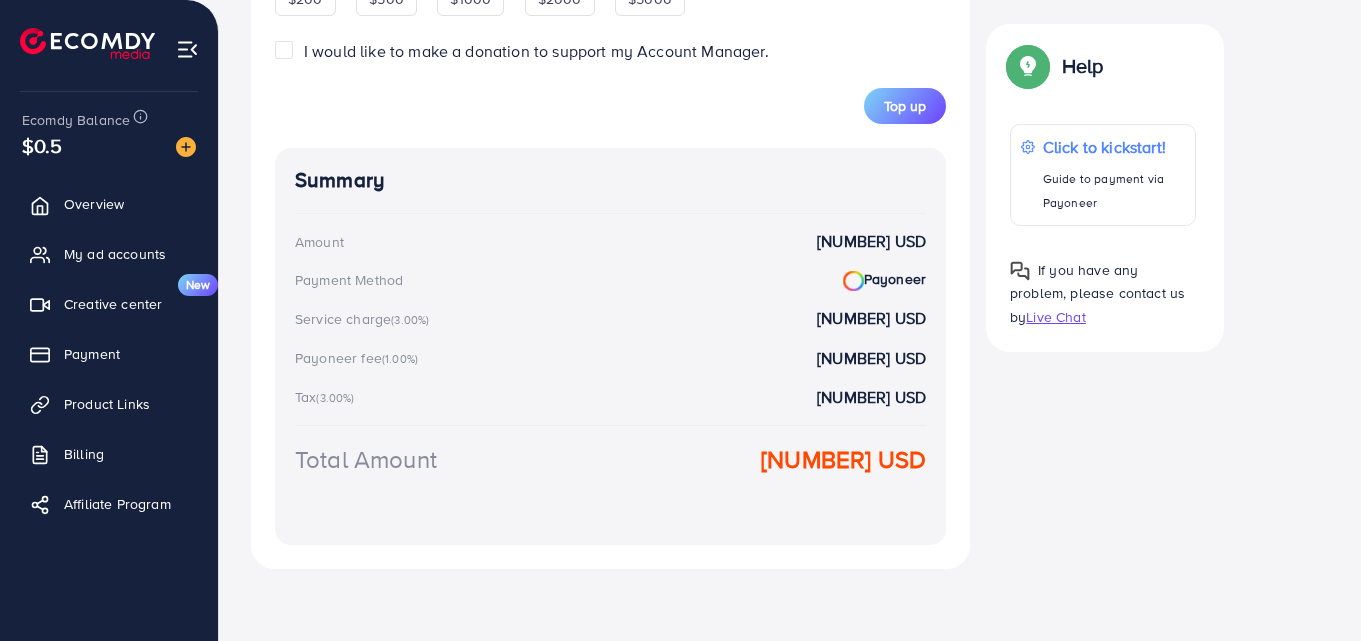 scroll, scrollTop: 710, scrollLeft: 0, axis: vertical 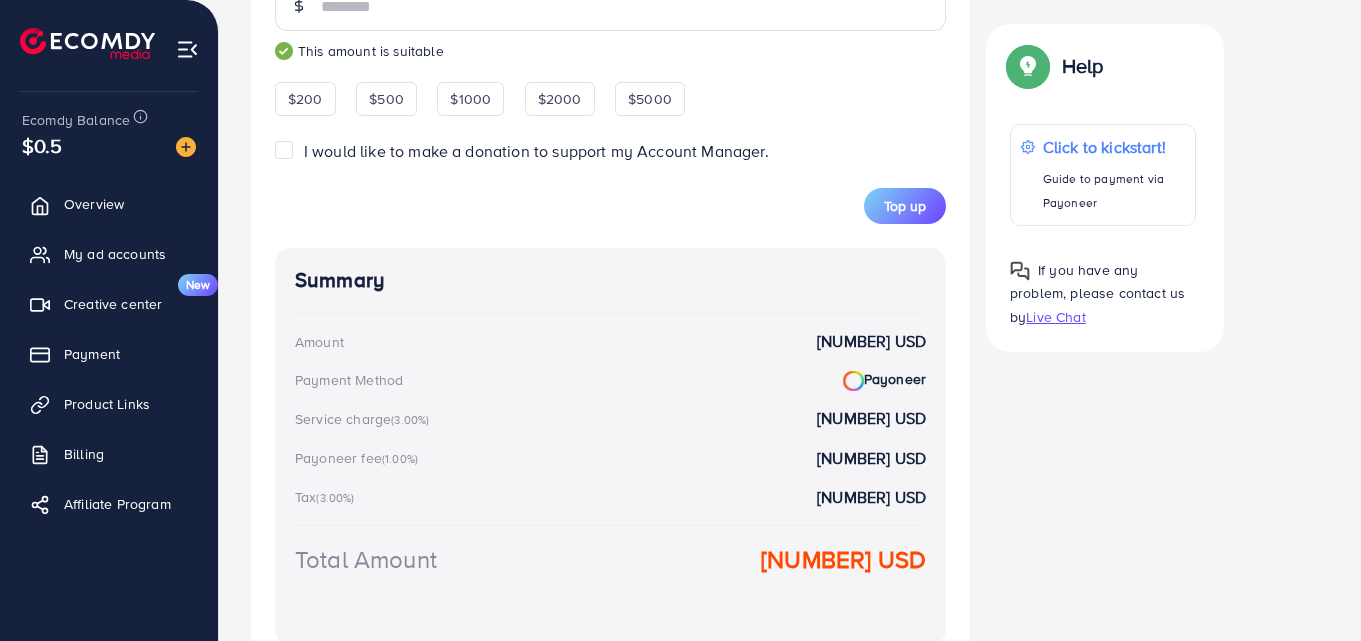 click on "***" at bounding box center (633, 6) 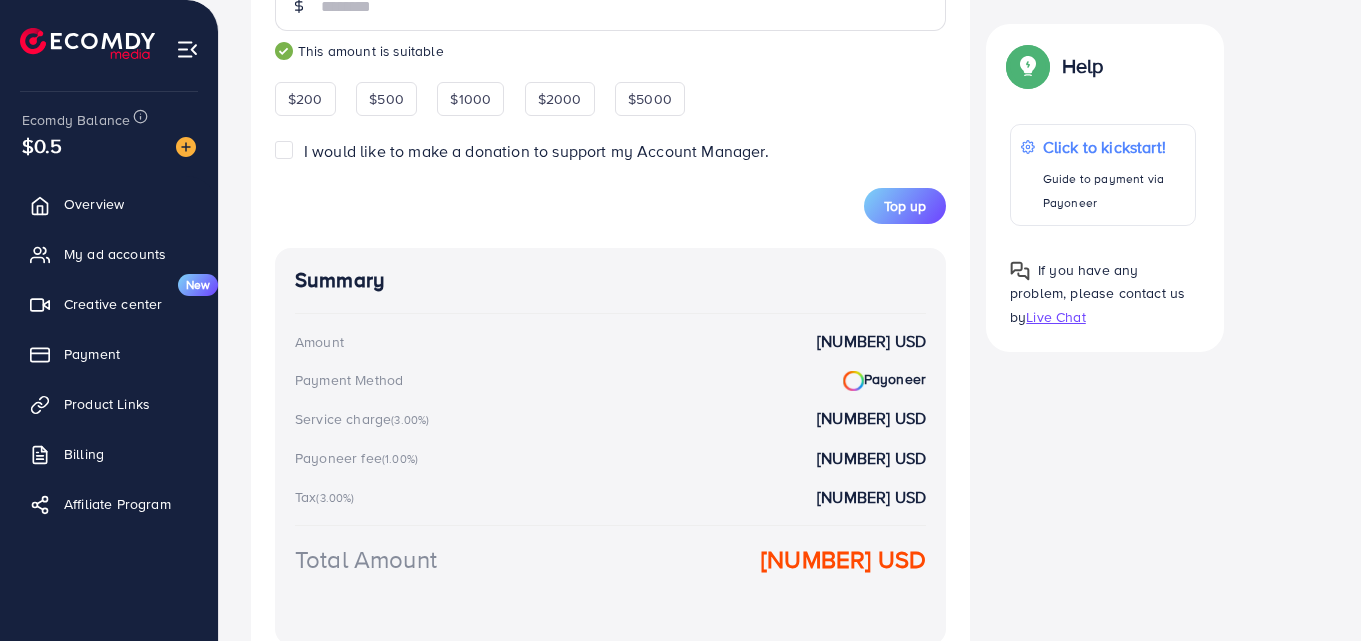 click on "***" at bounding box center (633, 6) 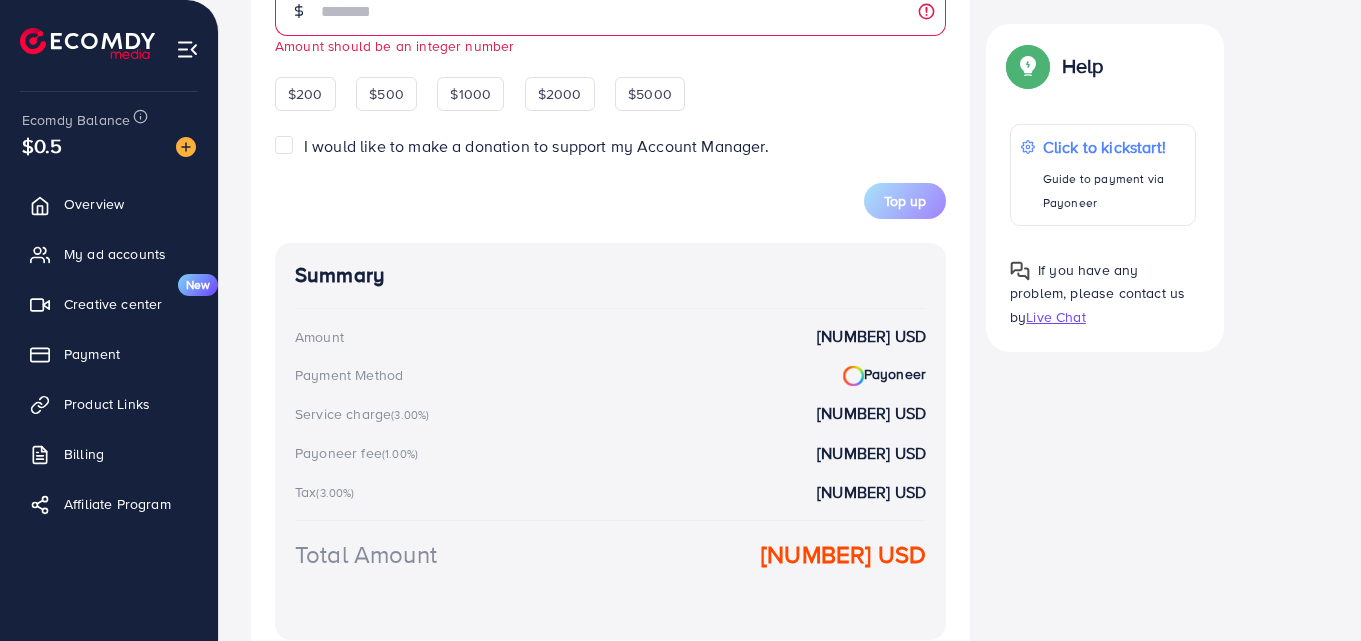 click on "Summary" at bounding box center [610, 275] 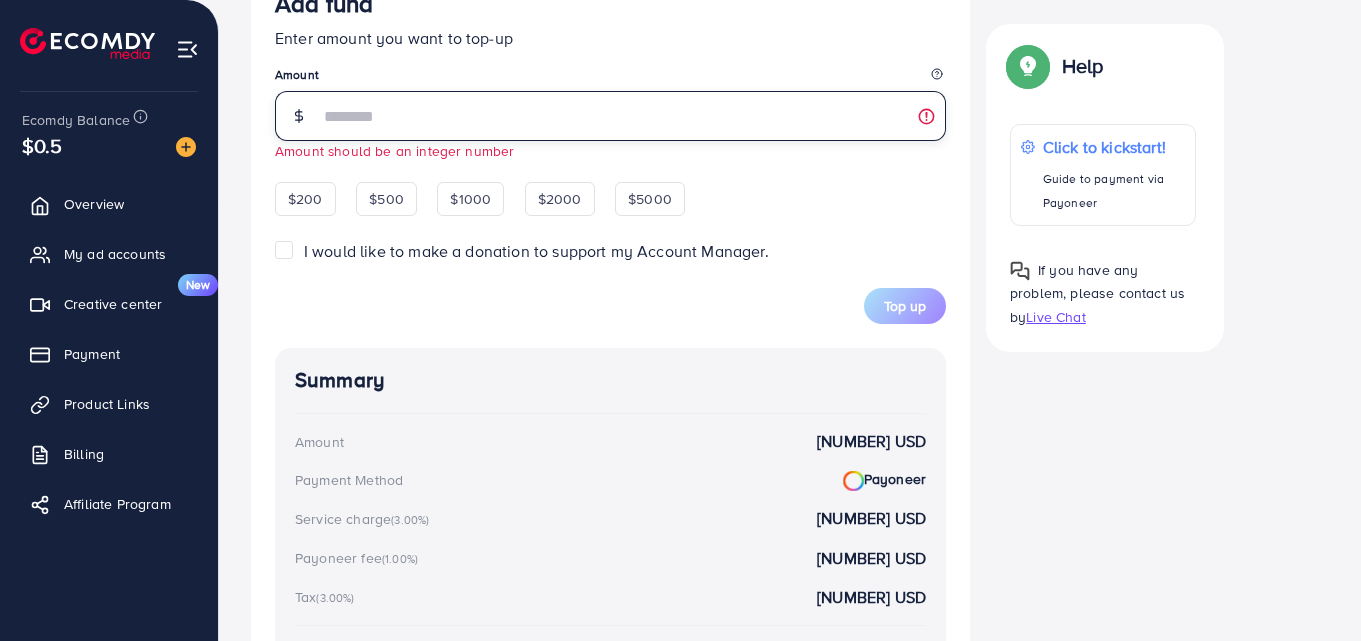 drag, startPoint x: 347, startPoint y: 15, endPoint x: 387, endPoint y: 15, distance: 40 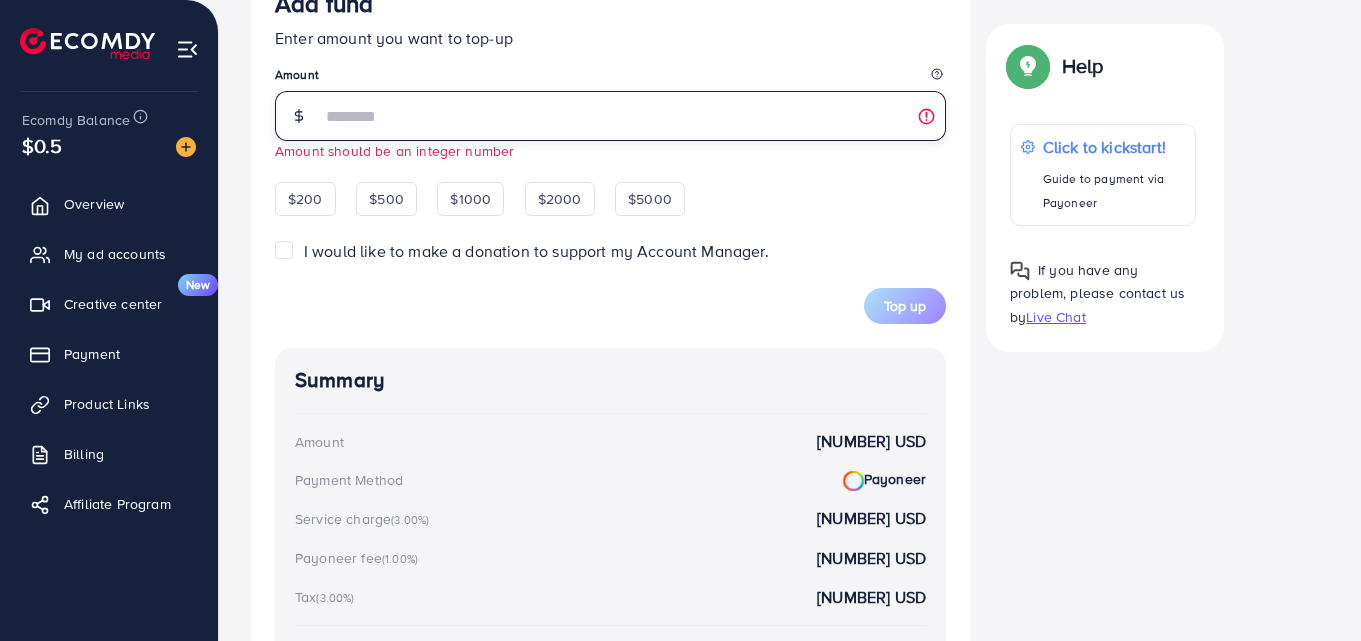 click on "Add fund Enter amount you want to top-up Amount *****  Amount should be an integer number" at bounding box center [610, 75] 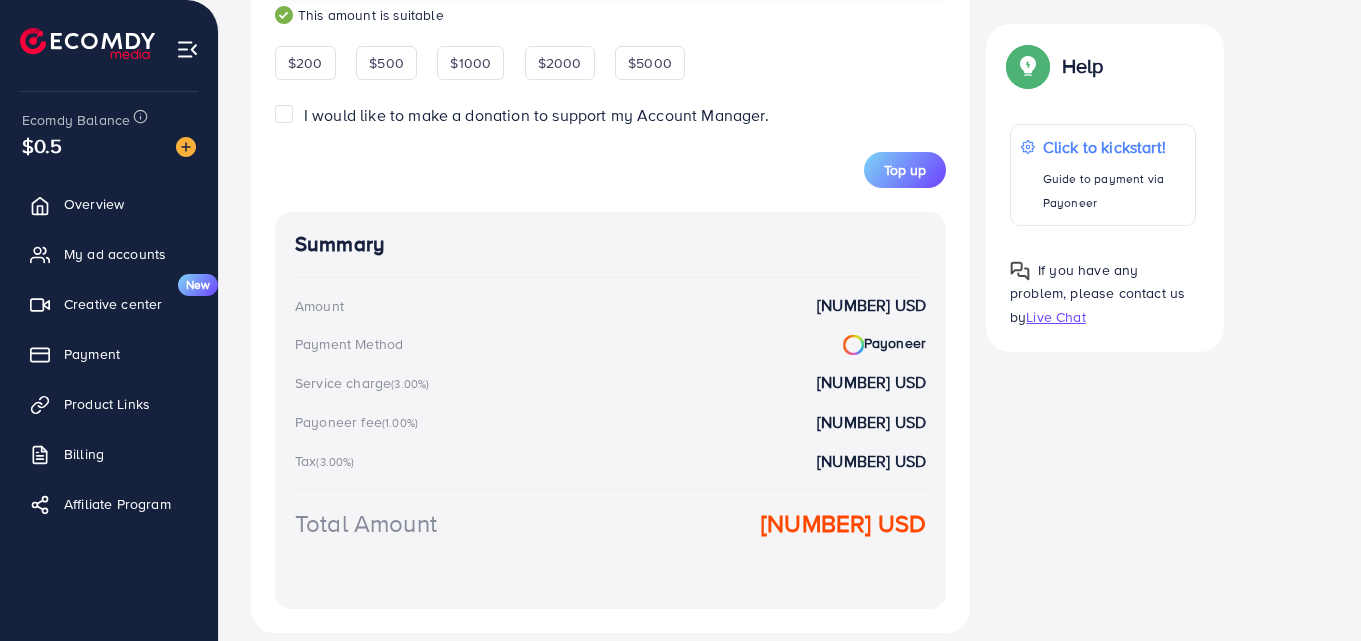 scroll, scrollTop: 710, scrollLeft: 0, axis: vertical 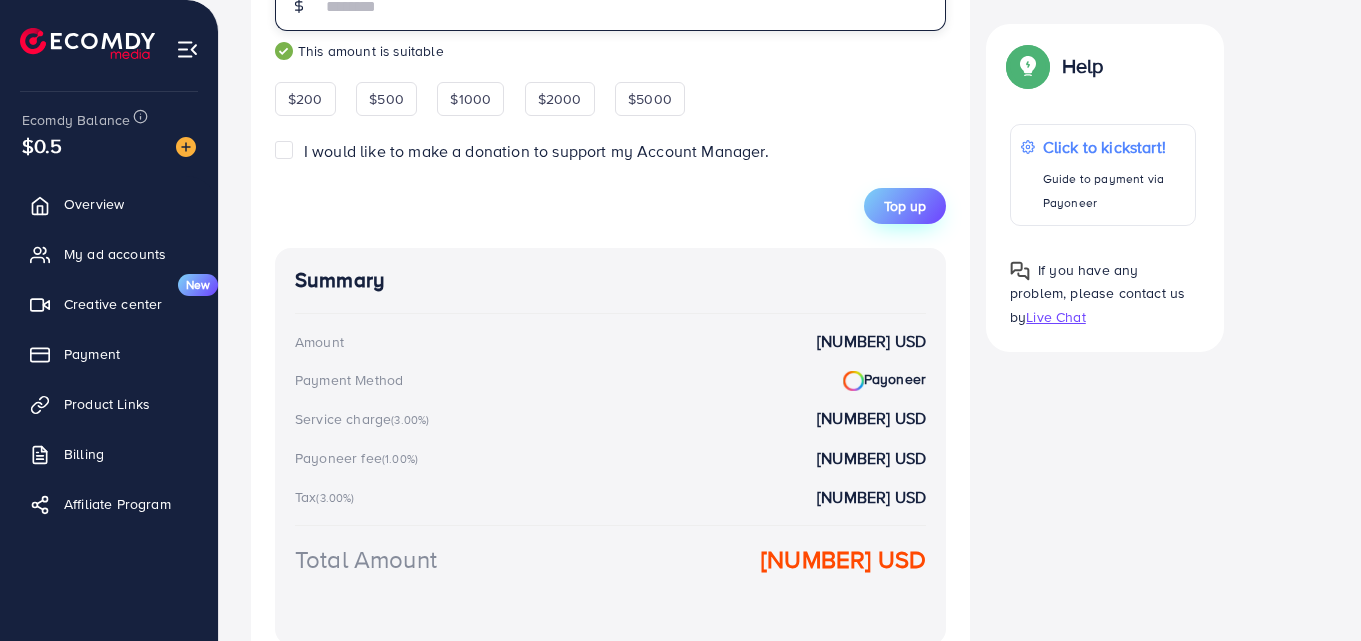 type on "***" 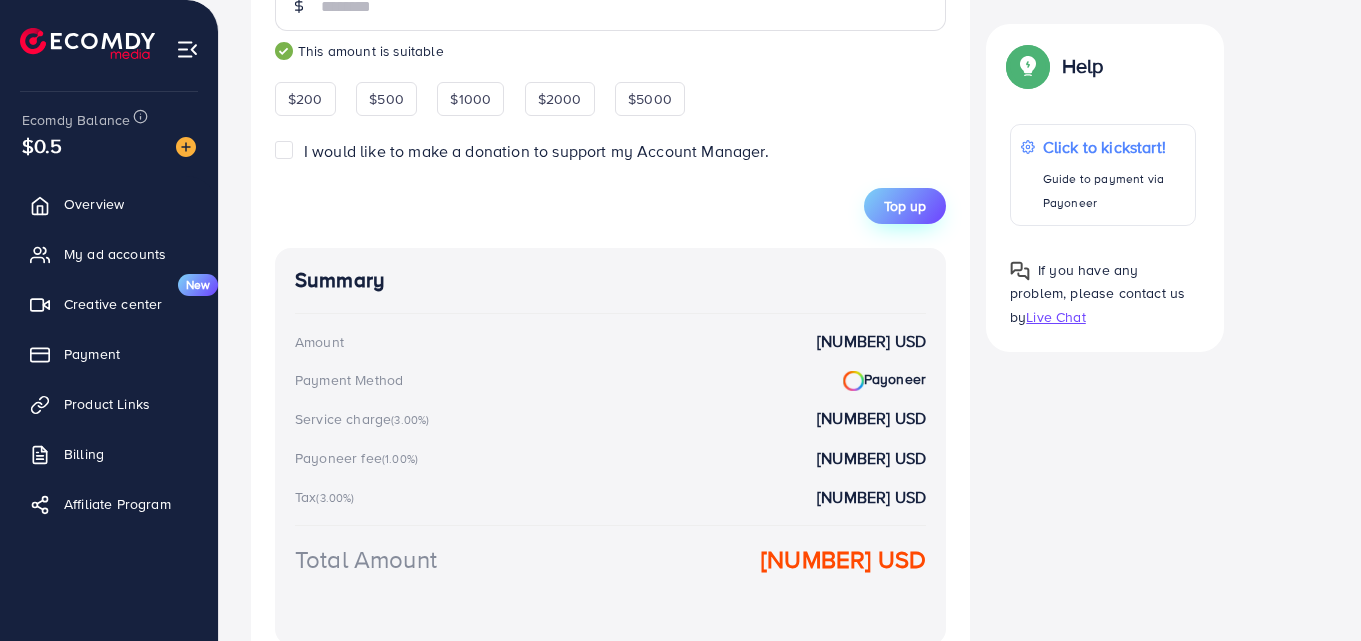 click on "Top up" at bounding box center [905, 206] 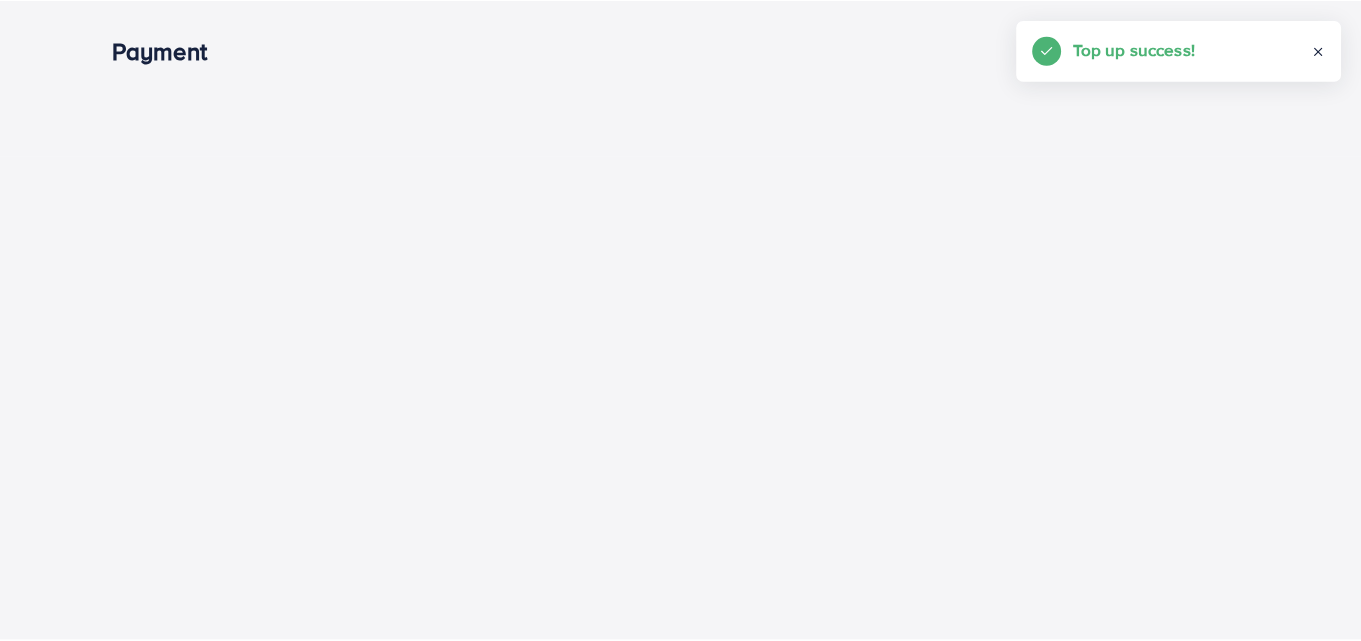 scroll, scrollTop: 0, scrollLeft: 0, axis: both 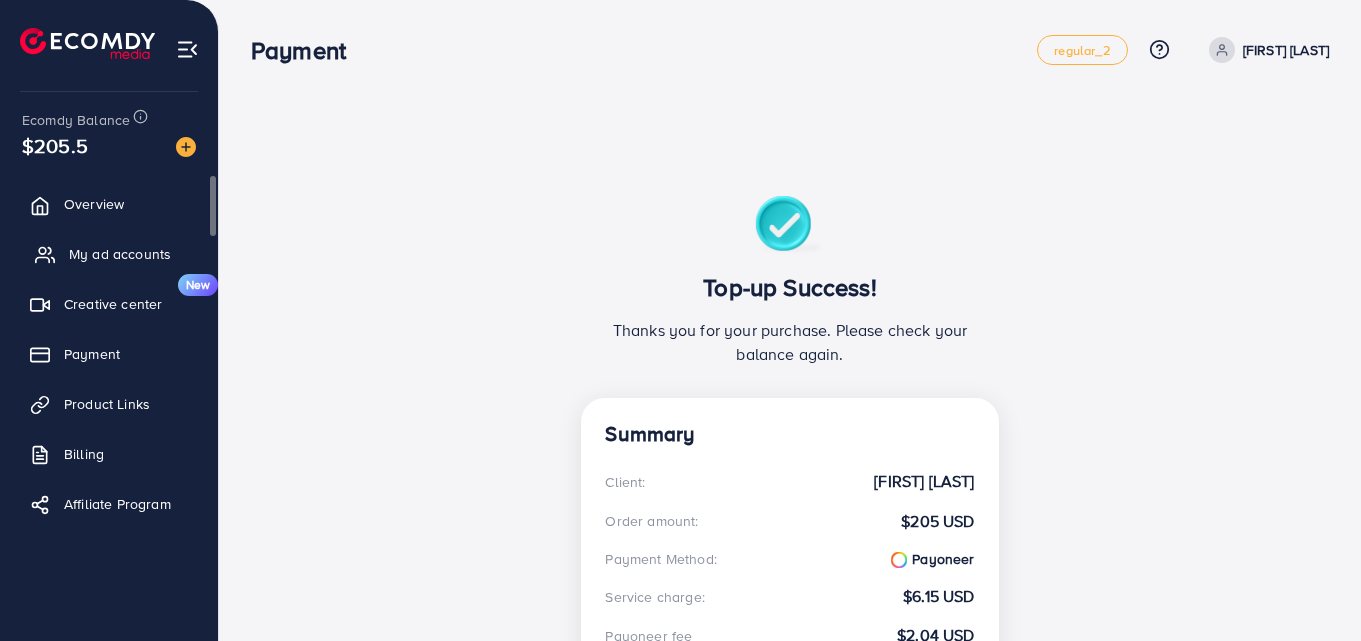 click on "My ad accounts" at bounding box center [120, 254] 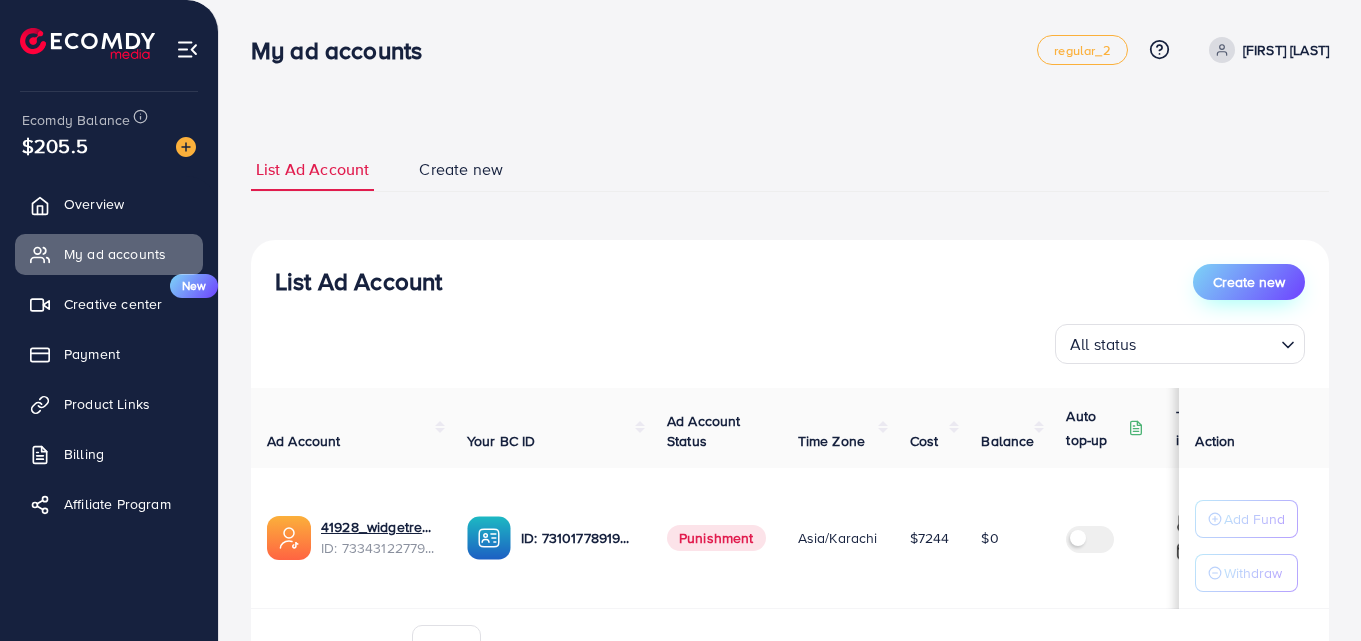 click on "Create new" at bounding box center [1249, 282] 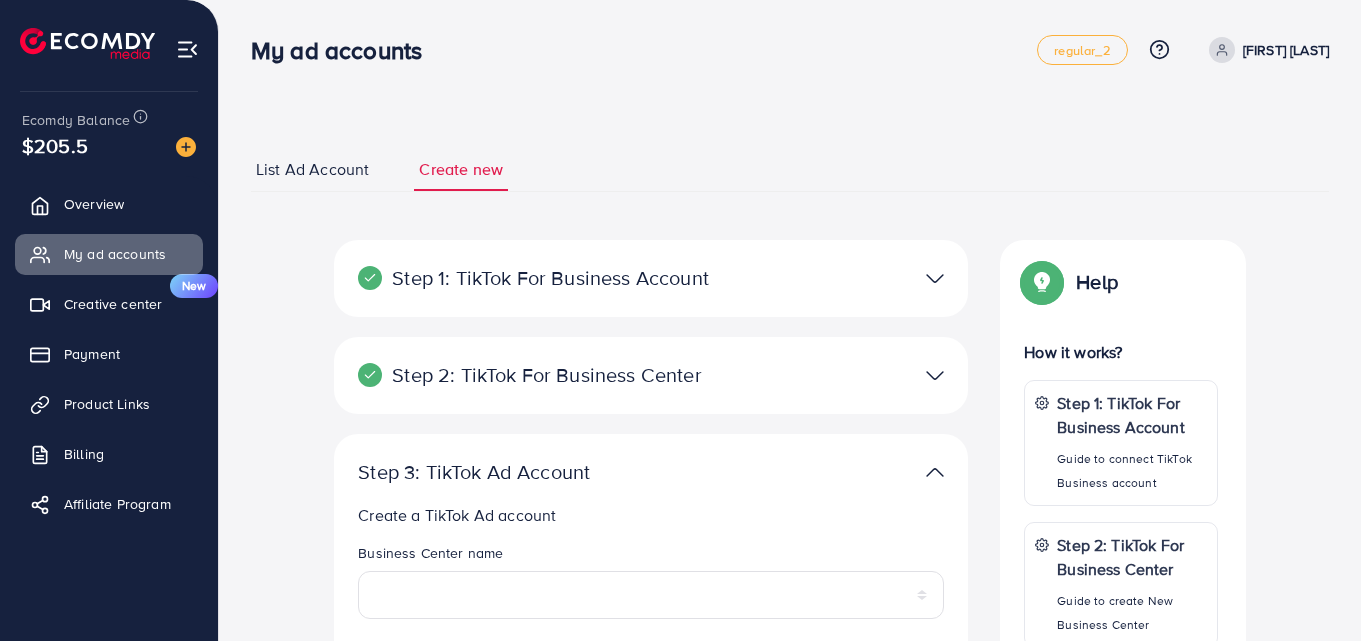 scroll, scrollTop: 100, scrollLeft: 0, axis: vertical 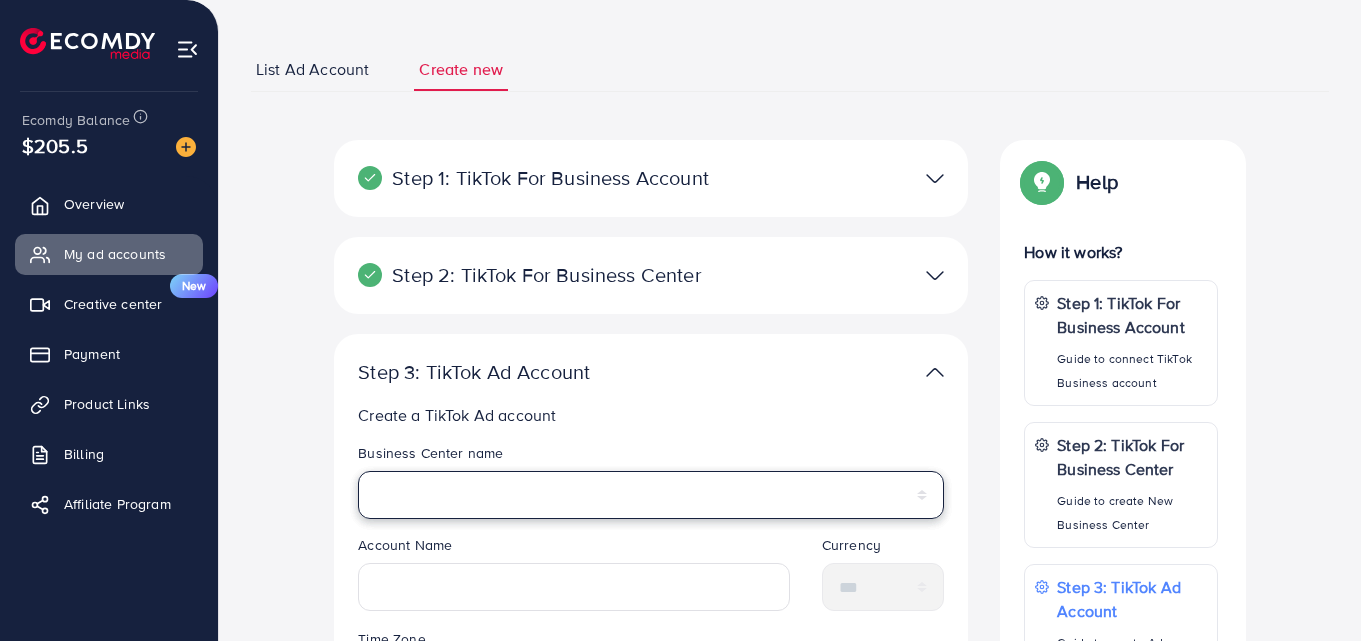 click on "**********" at bounding box center [651, 495] 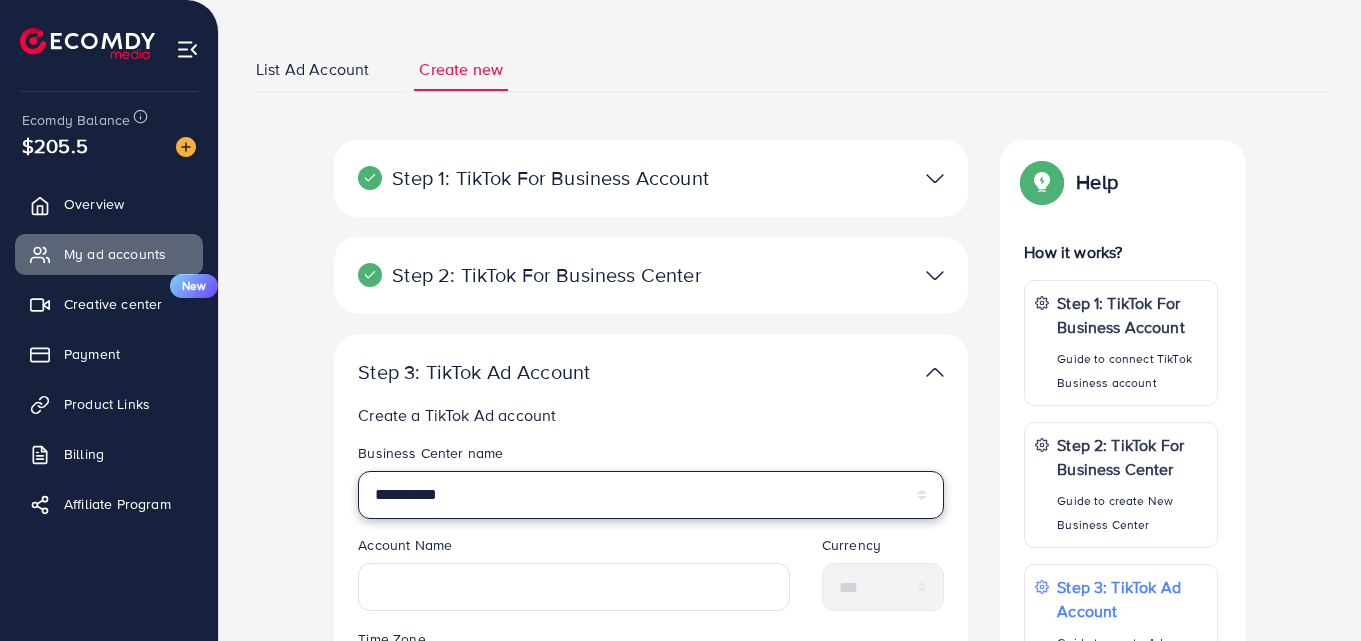 click on "**********" at bounding box center [651, 495] 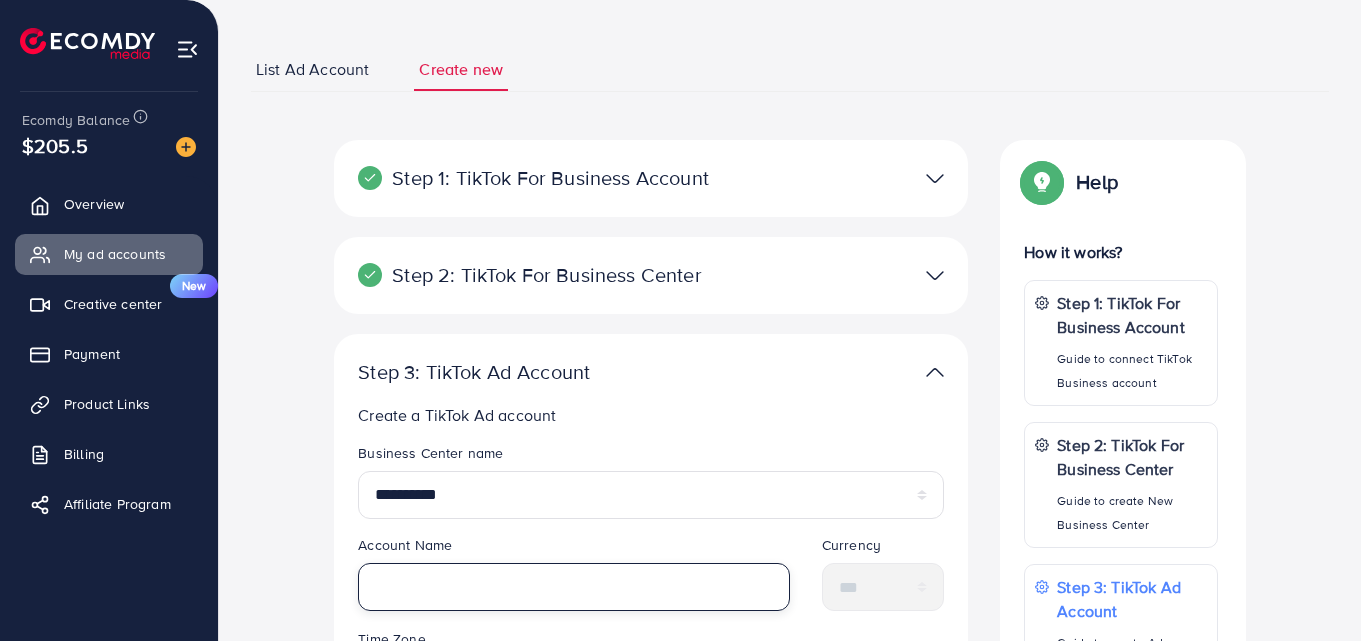 click at bounding box center [574, 587] 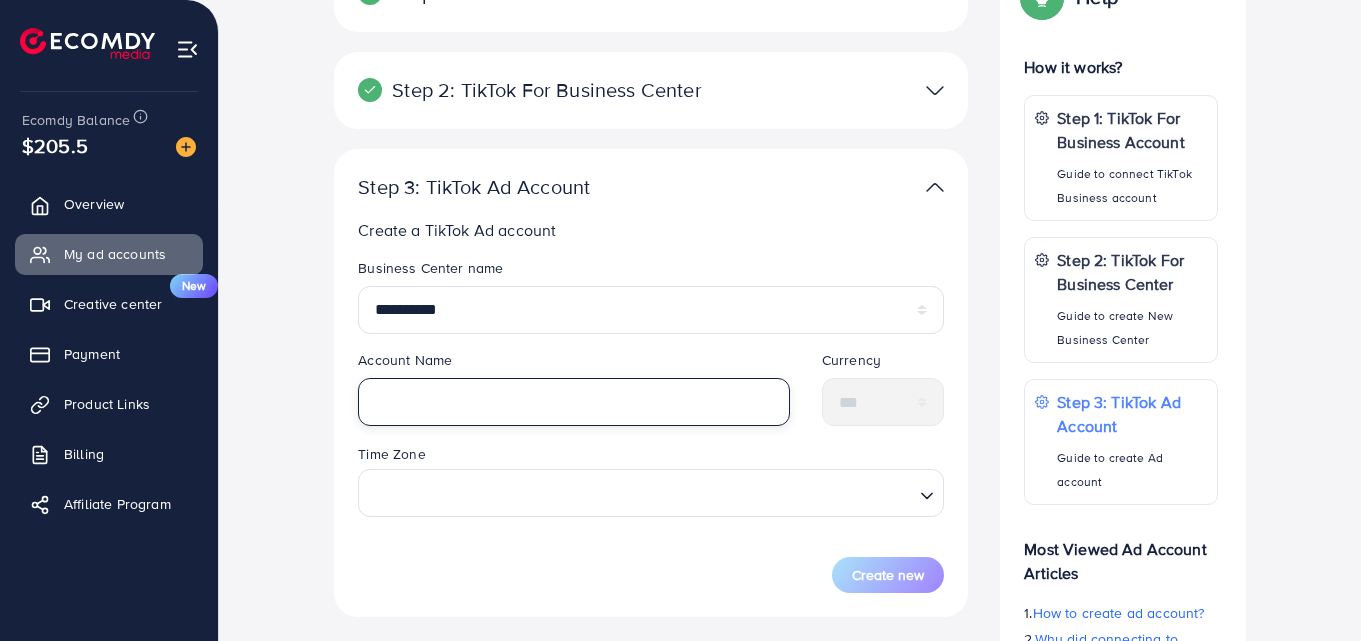 scroll, scrollTop: 300, scrollLeft: 0, axis: vertical 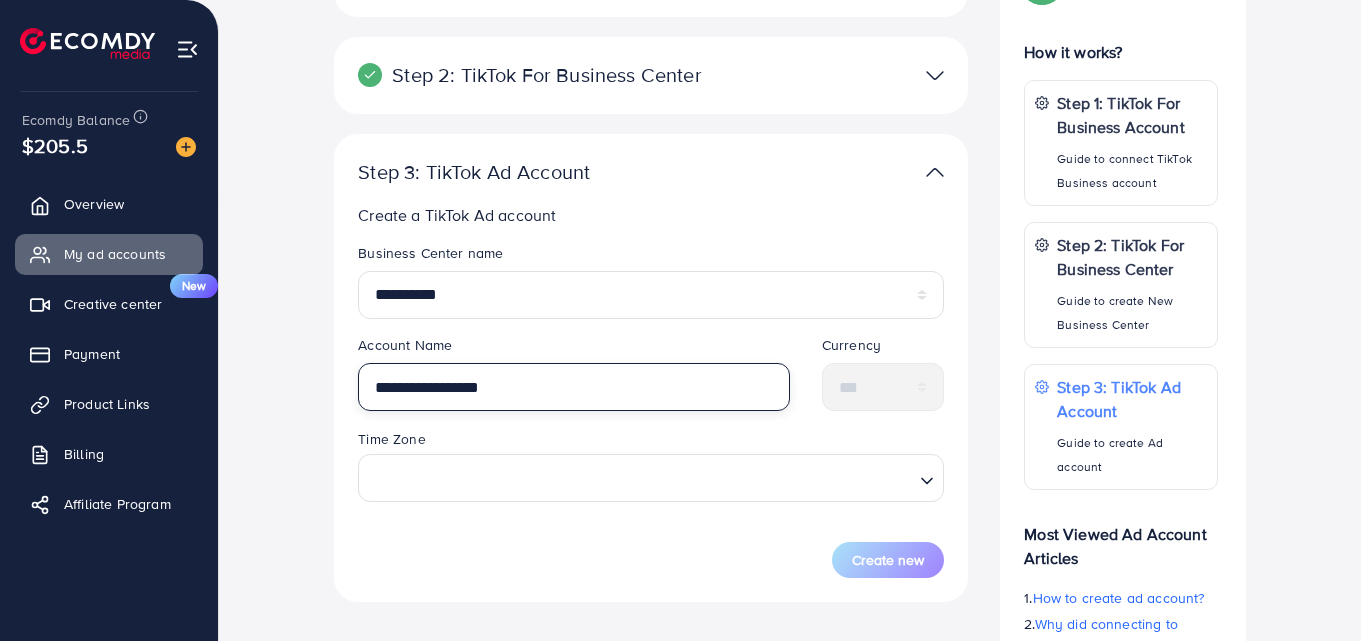 type on "**********" 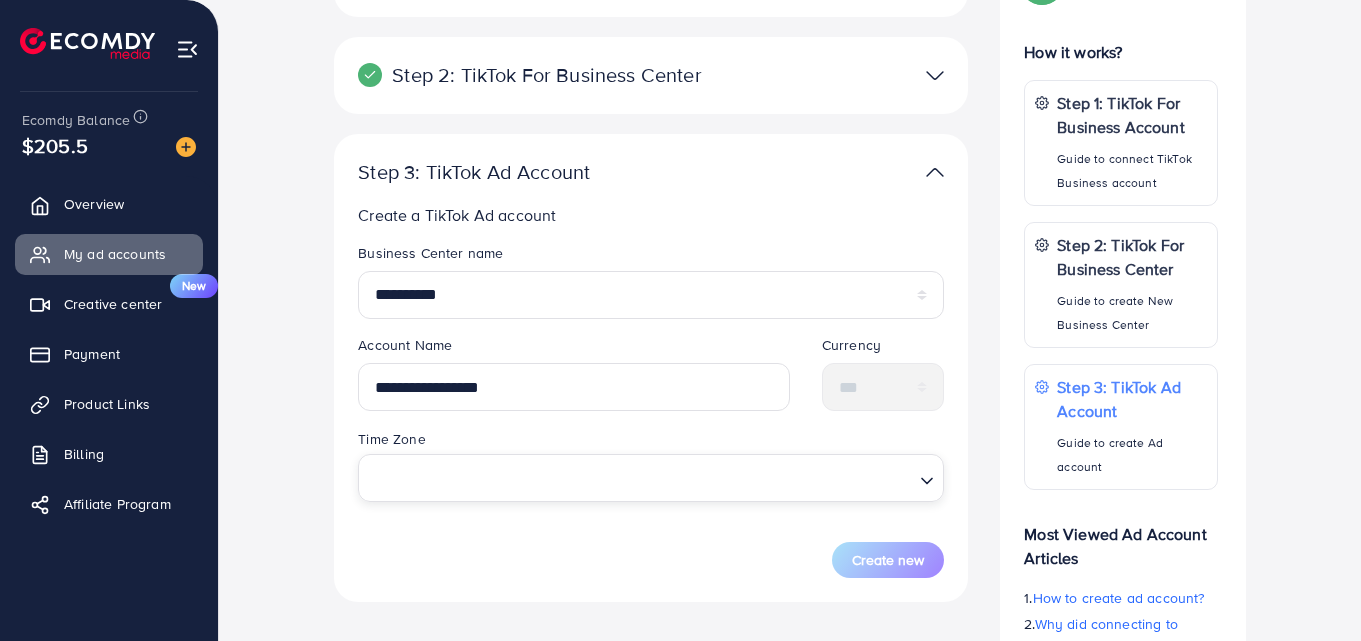 click at bounding box center (639, 477) 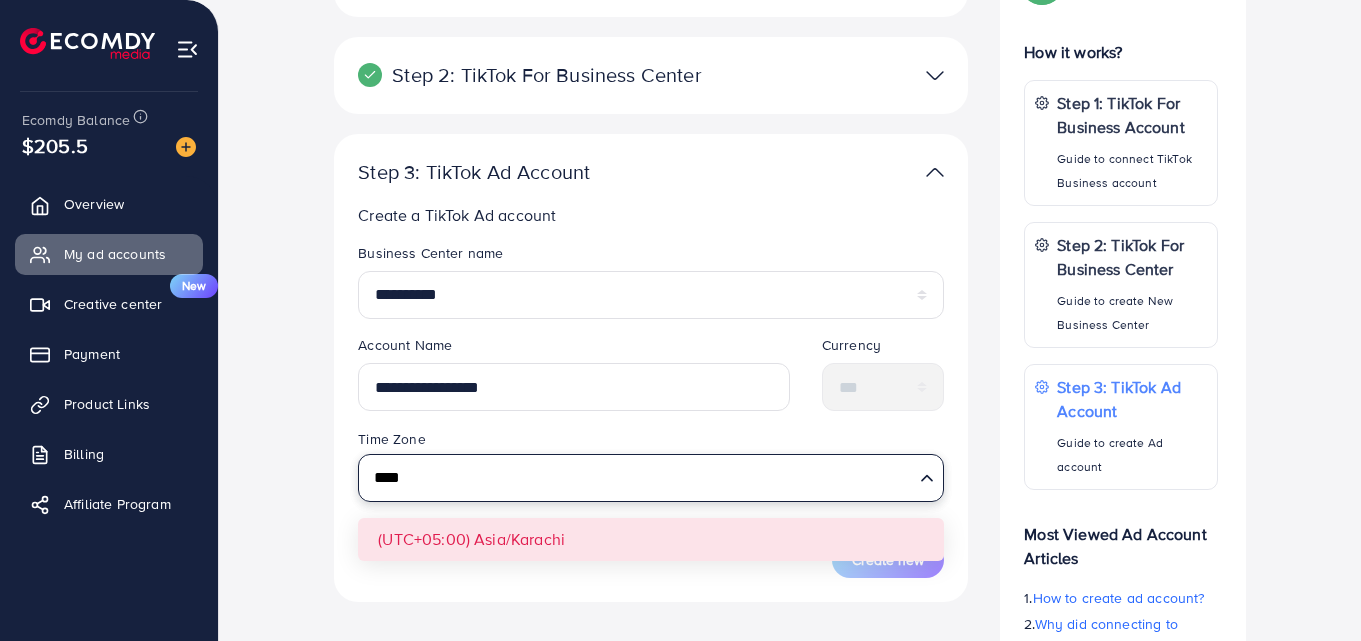 type on "****" 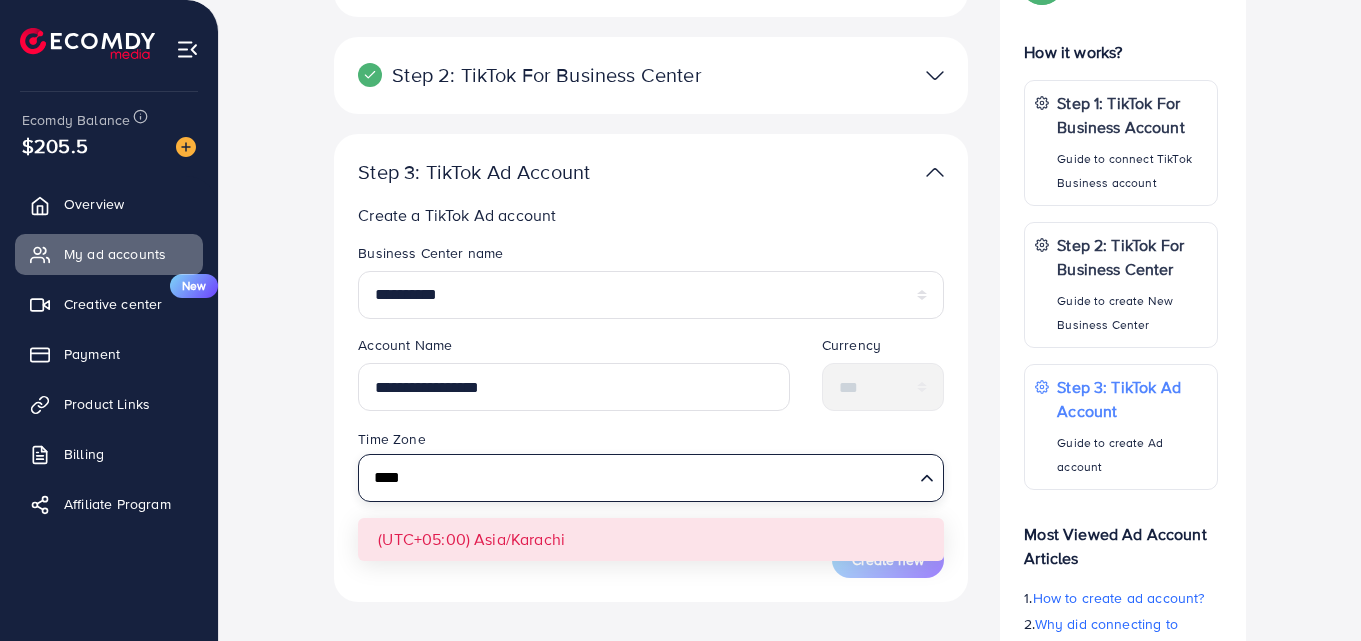 type 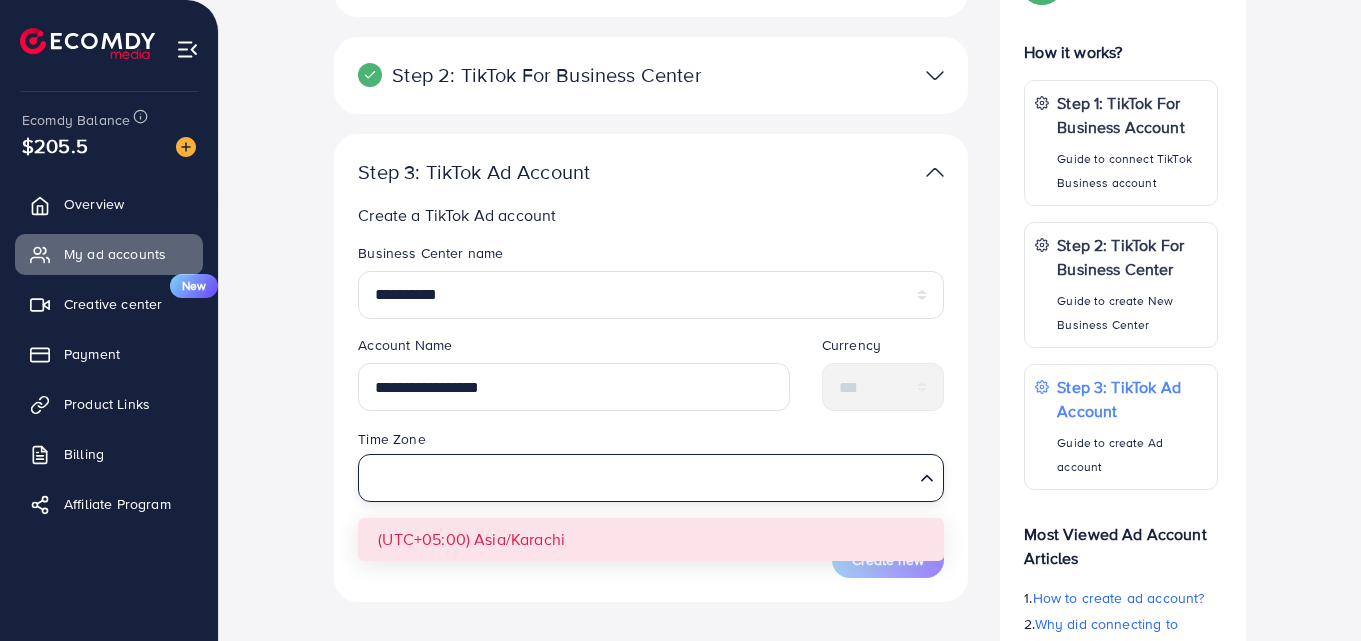 click on "**********" at bounding box center [651, 410] 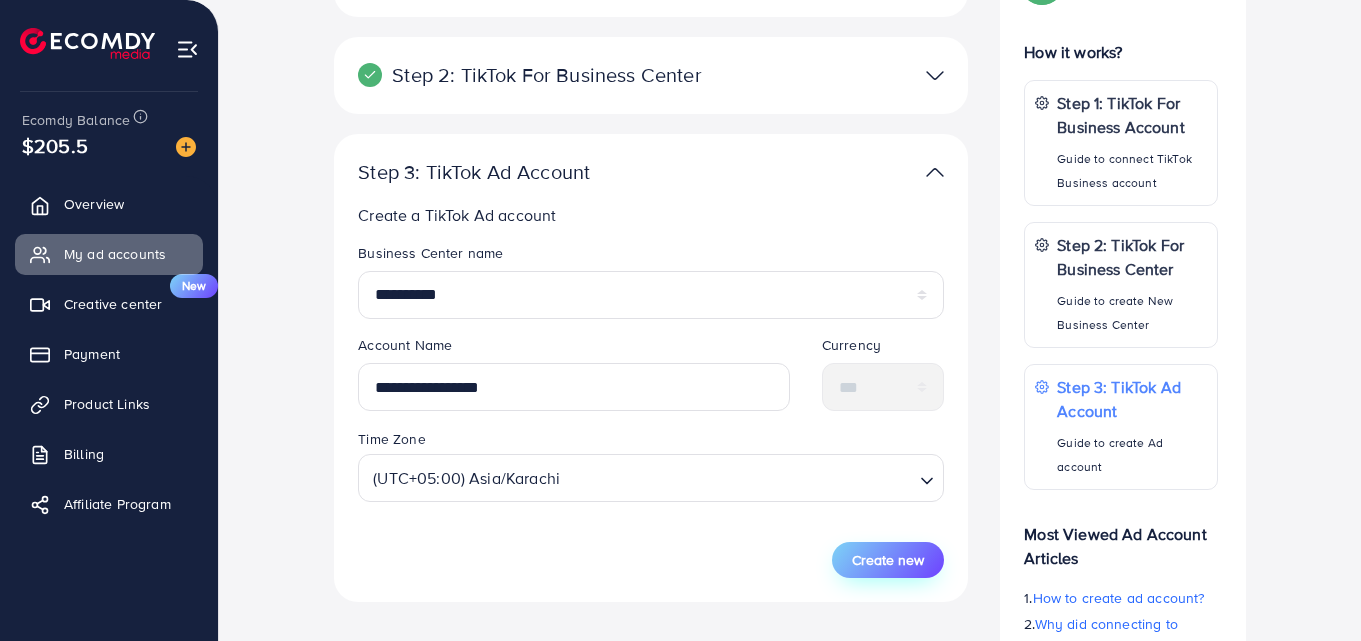 click on "Create new" at bounding box center [888, 560] 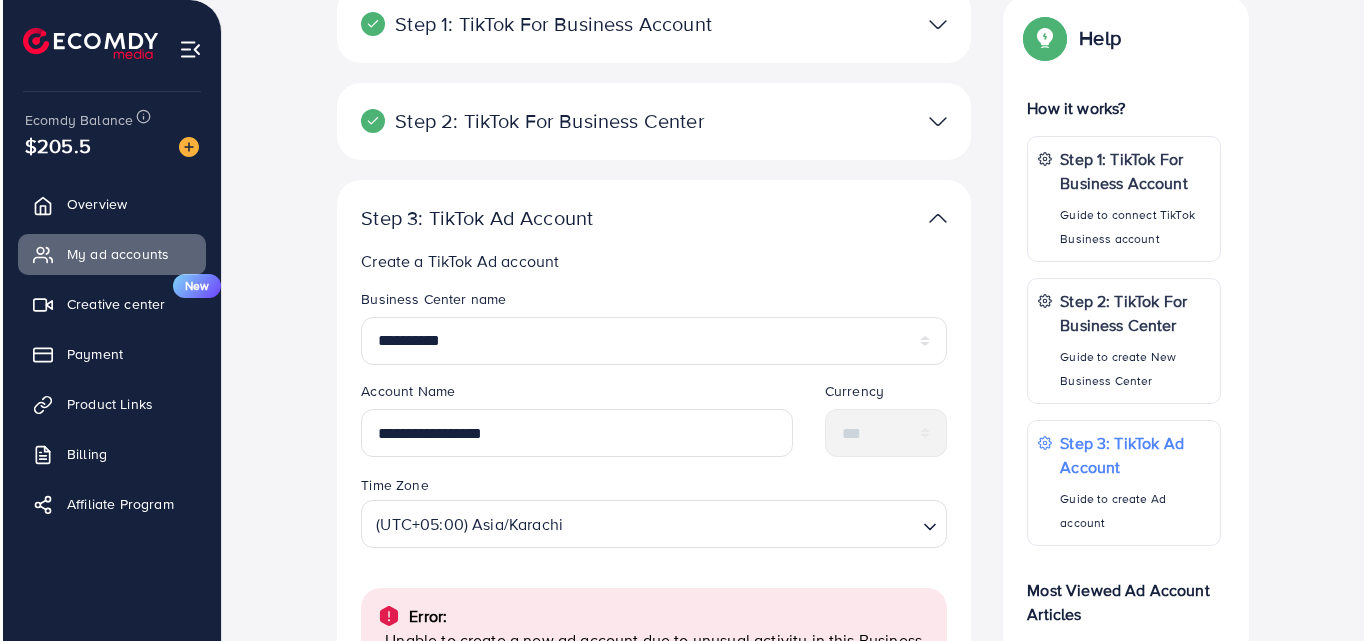 scroll, scrollTop: 200, scrollLeft: 0, axis: vertical 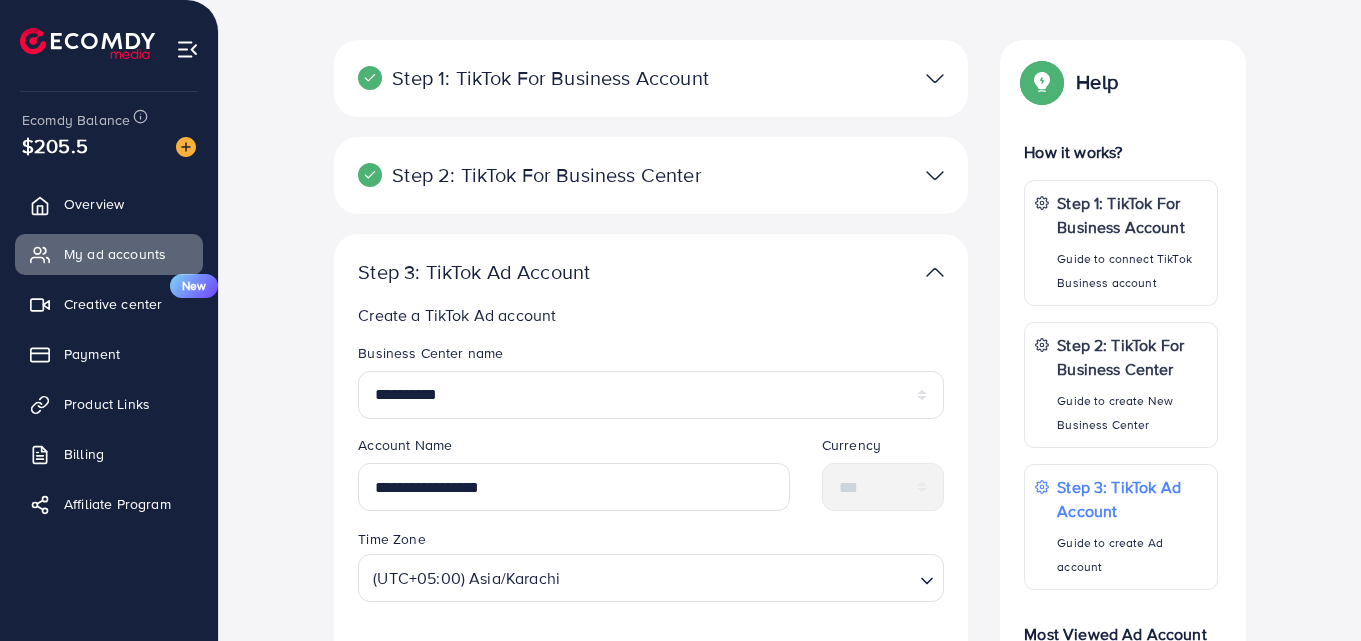 click at bounding box center (935, 175) 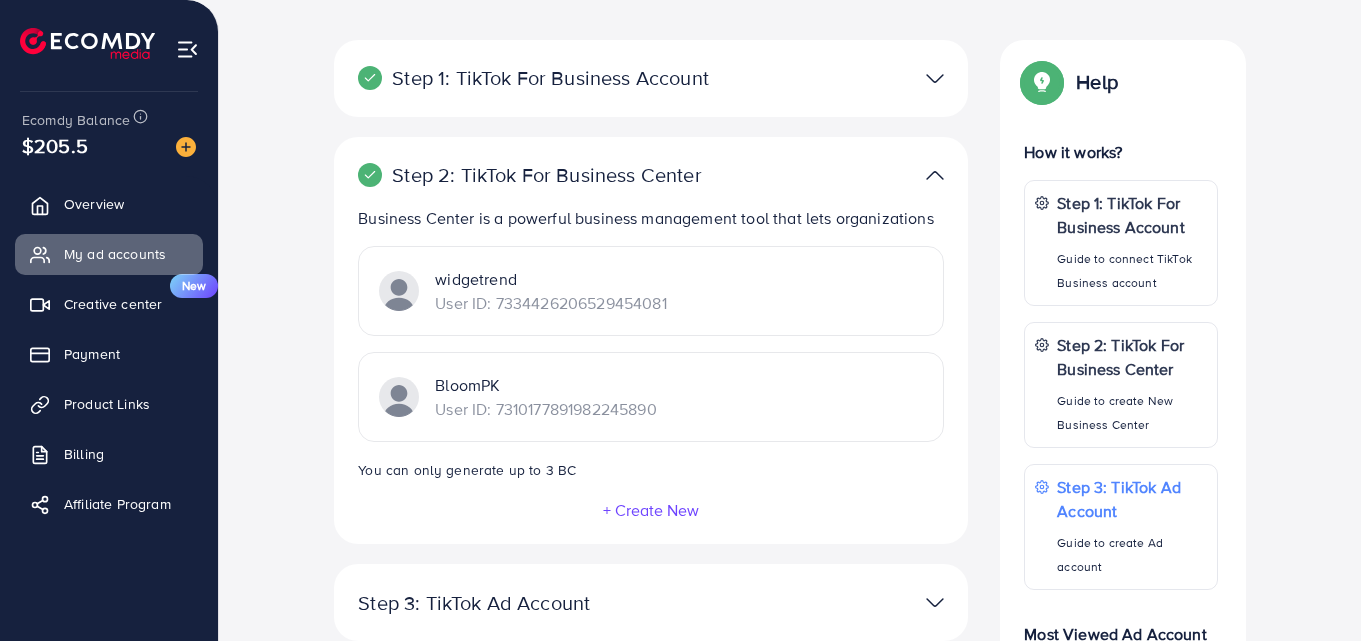 click on "+ Create New" at bounding box center [651, 510] 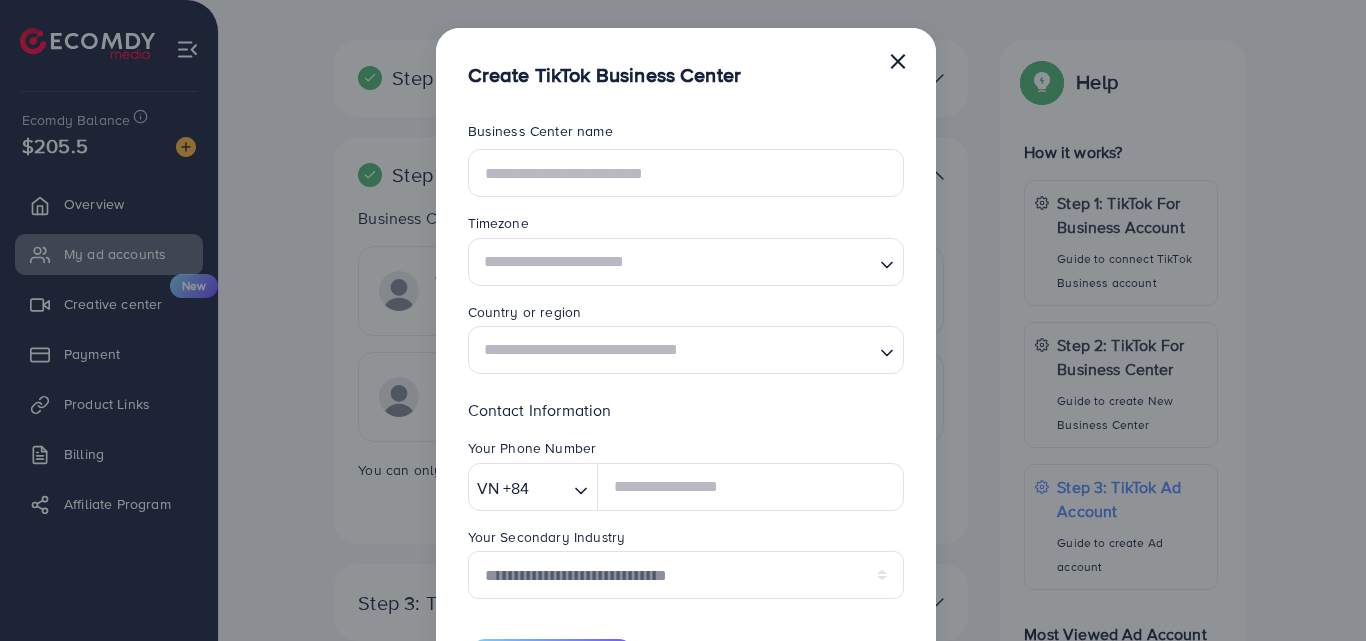 scroll, scrollTop: 0, scrollLeft: 0, axis: both 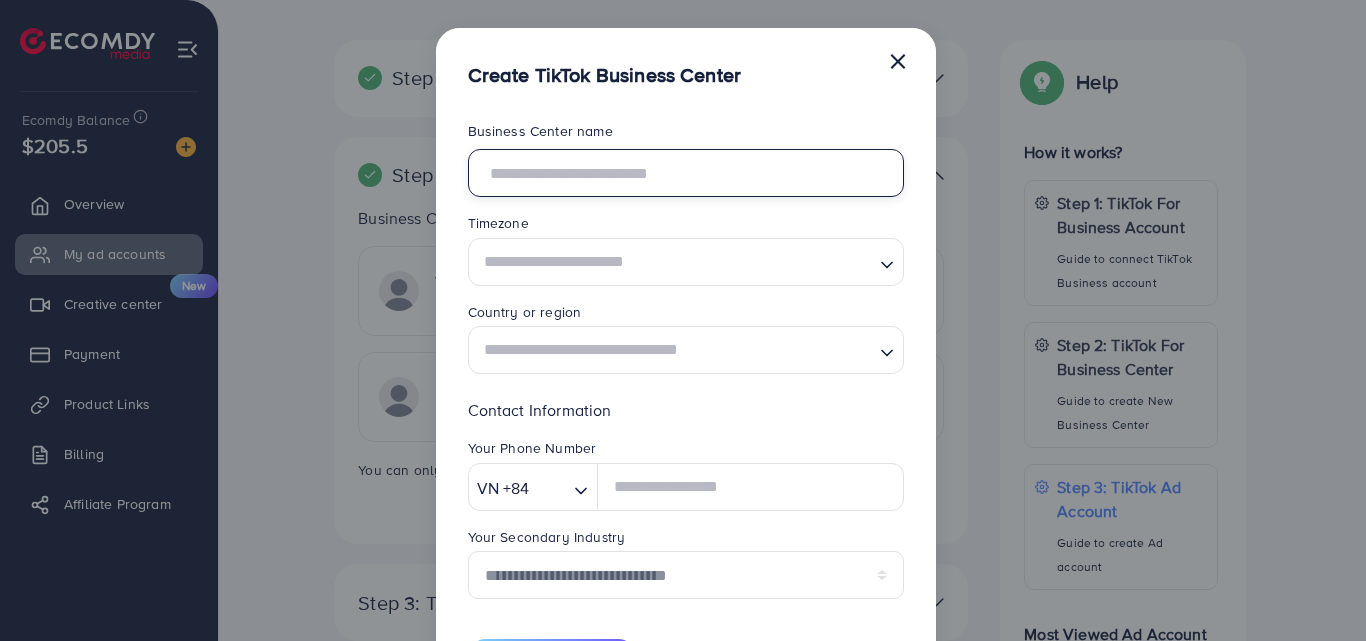 click at bounding box center (686, 173) 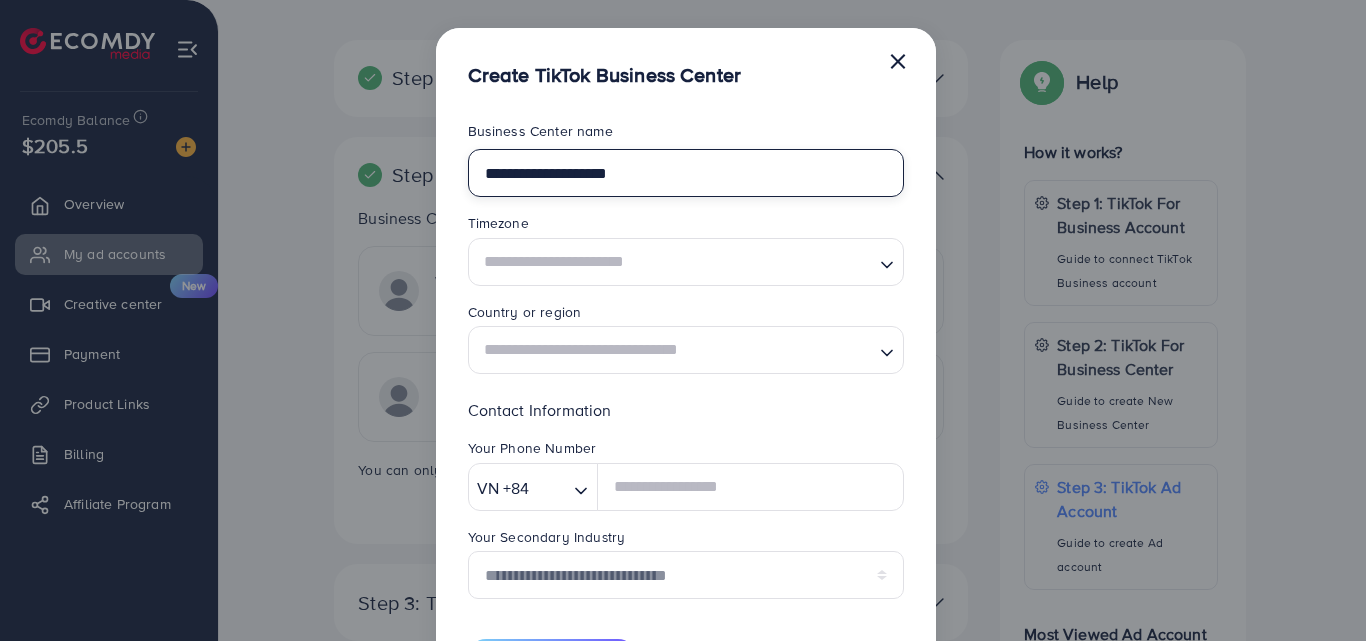 type on "**********" 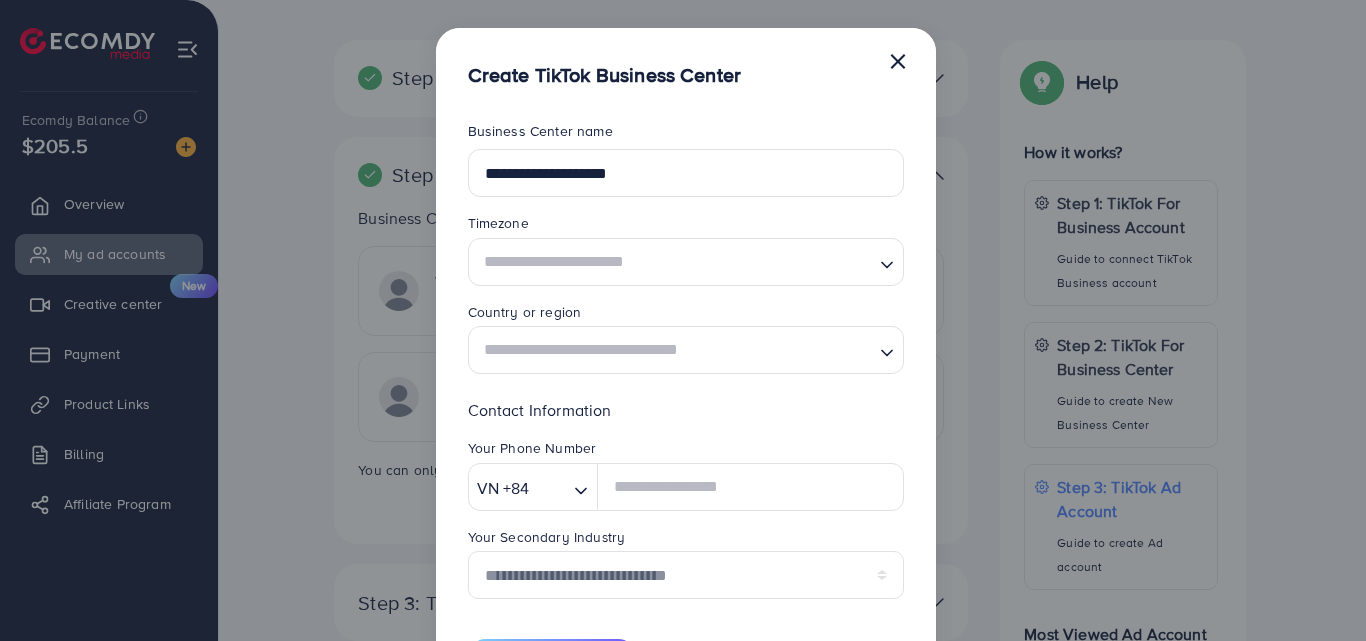 click at bounding box center (674, 261) 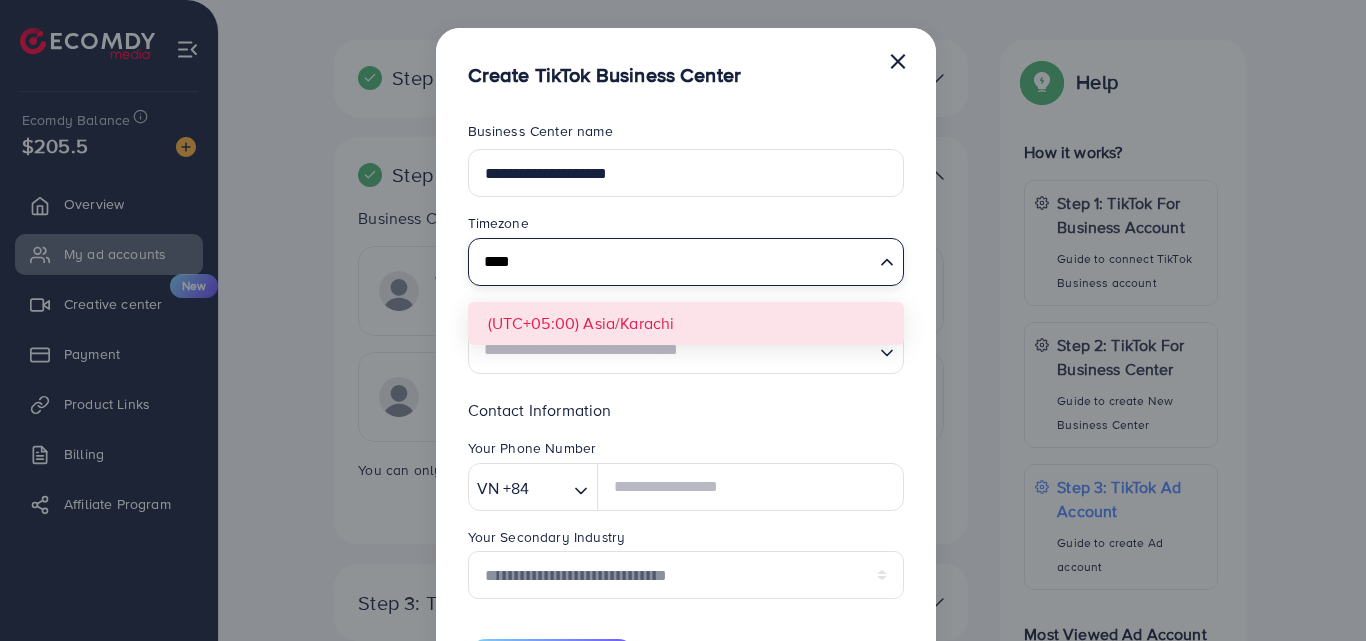 type on "****" 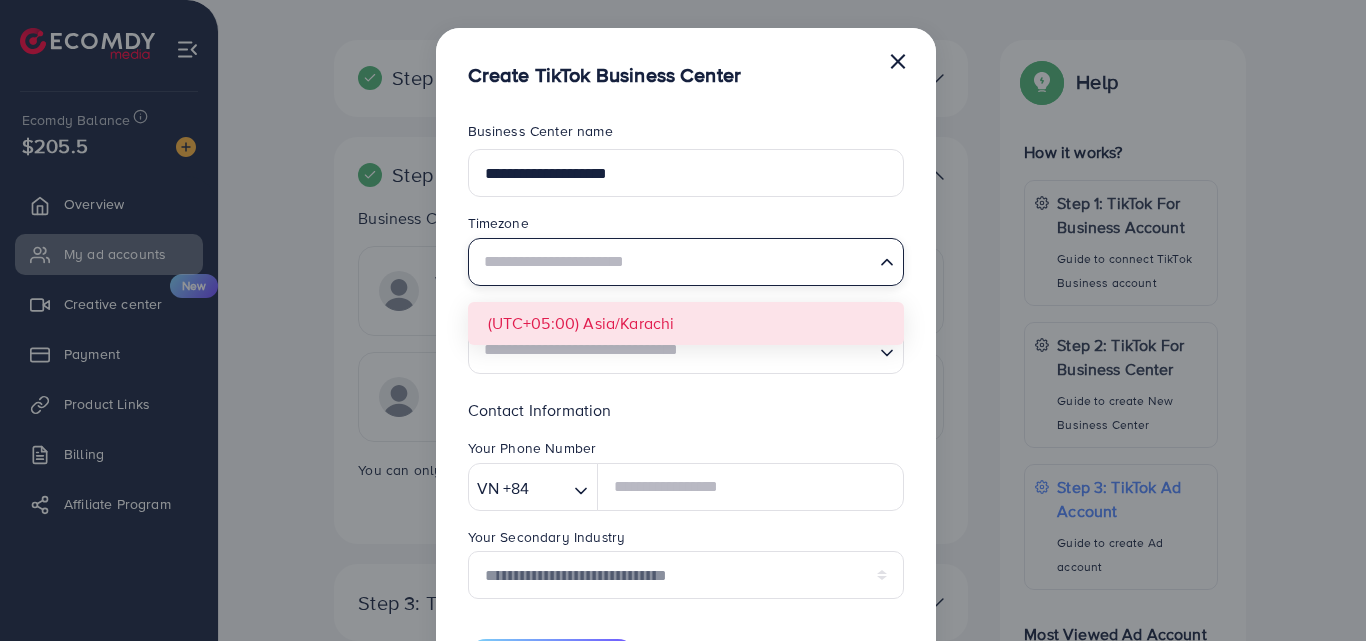 click on "**********" at bounding box center (686, 398) 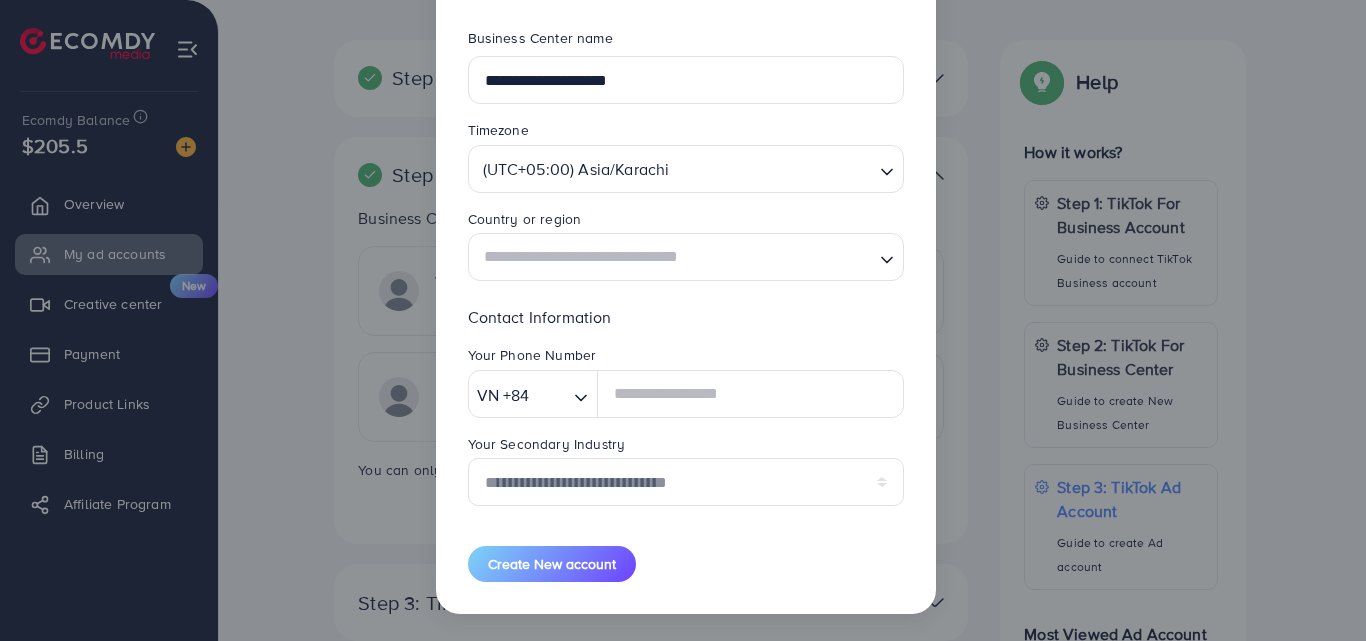 scroll, scrollTop: 94, scrollLeft: 0, axis: vertical 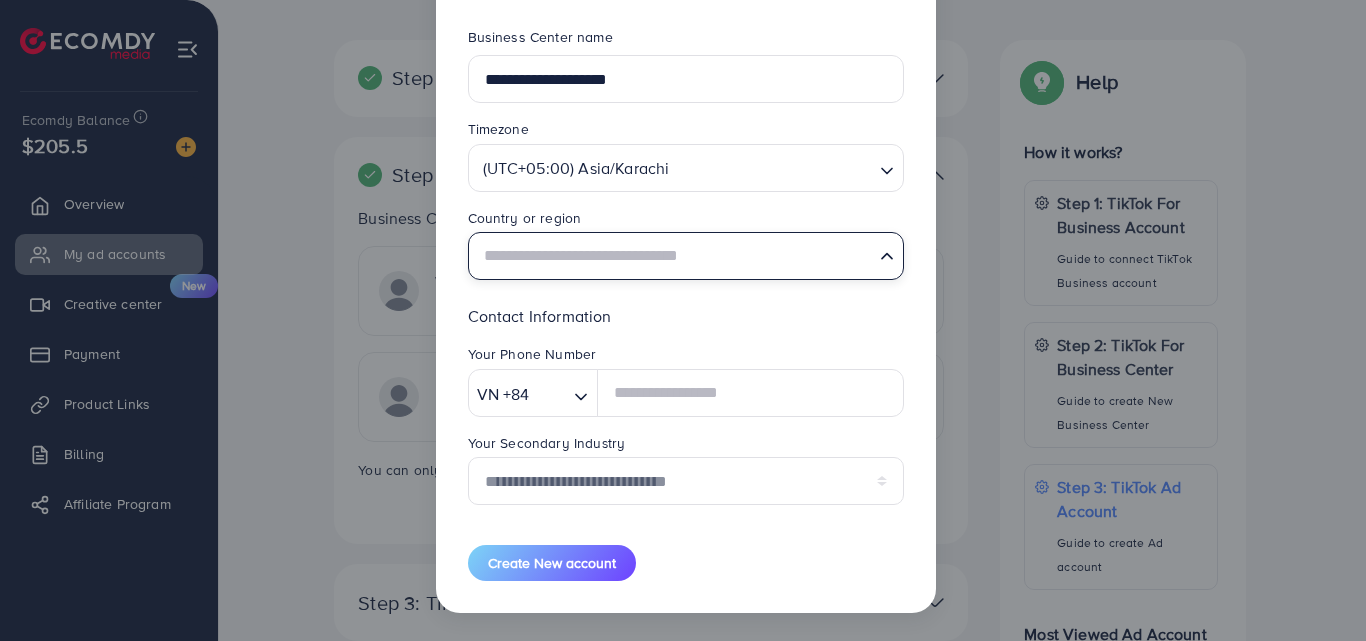 click at bounding box center [674, 256] 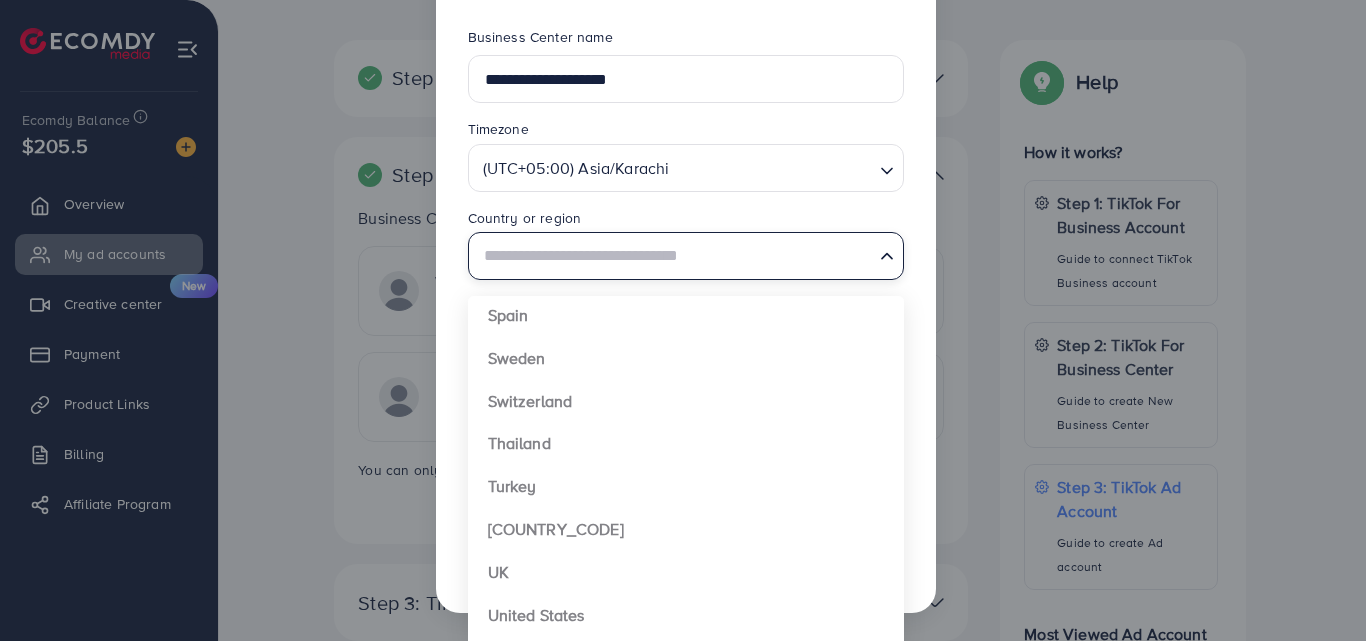 scroll, scrollTop: 1492, scrollLeft: 0, axis: vertical 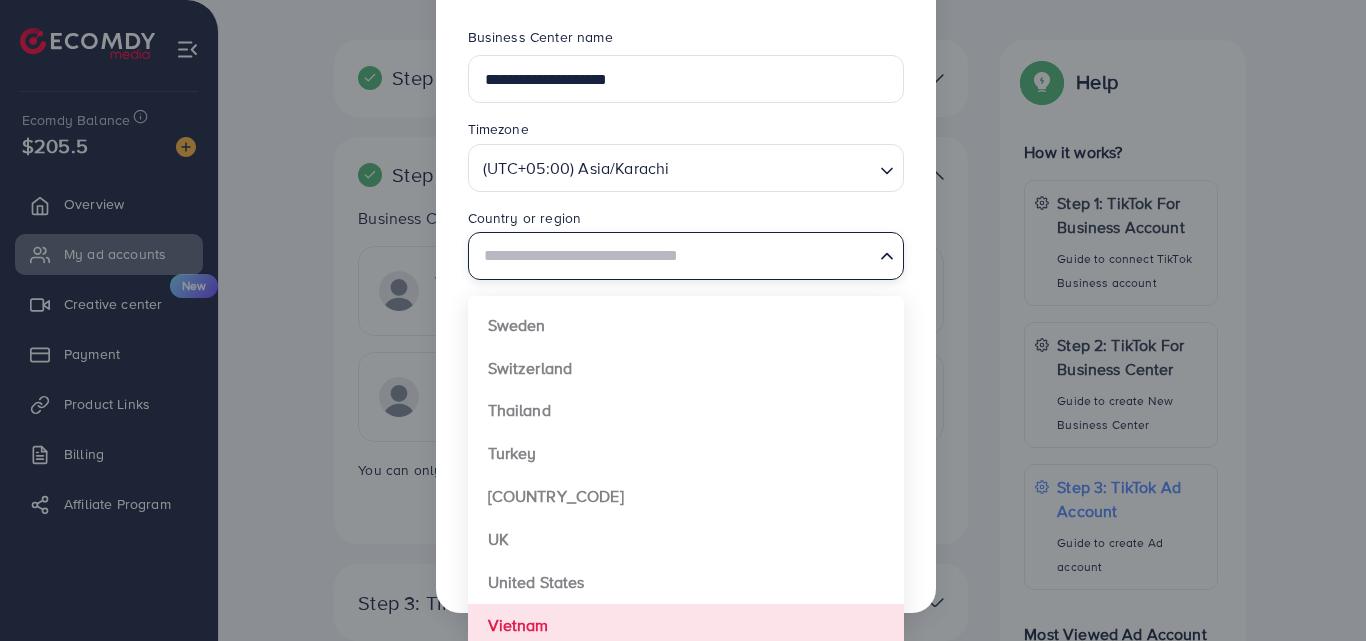 click on "**********" at bounding box center [686, 304] 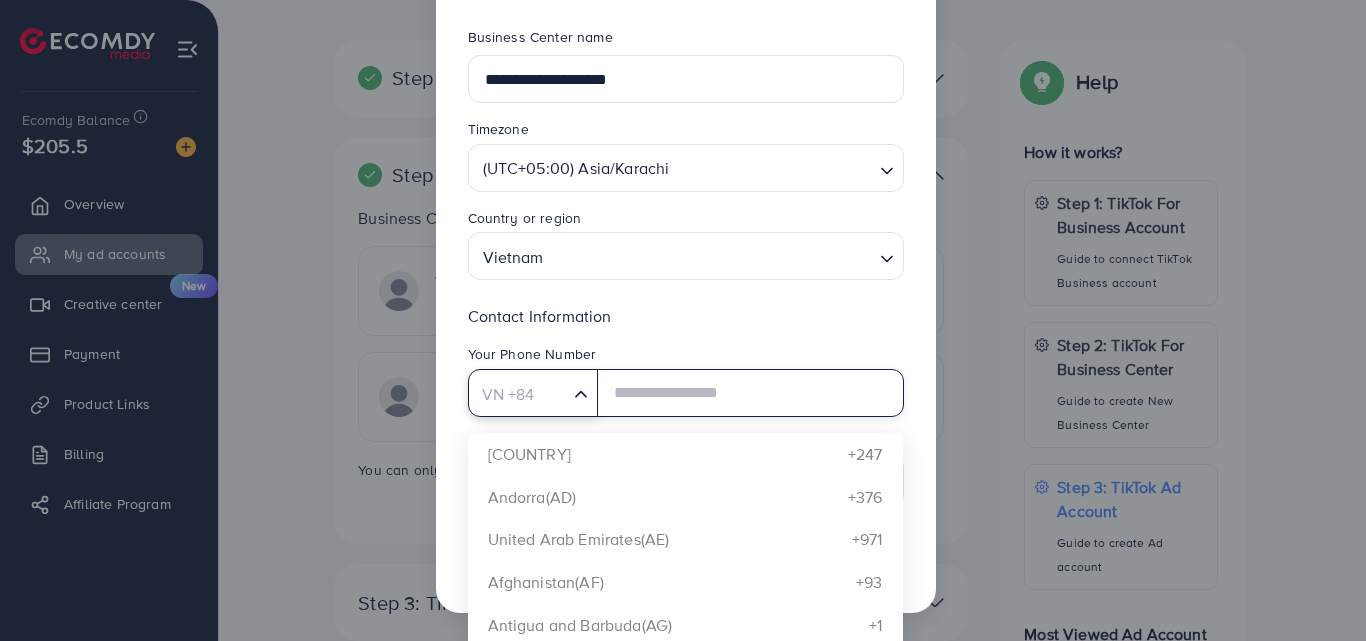 click 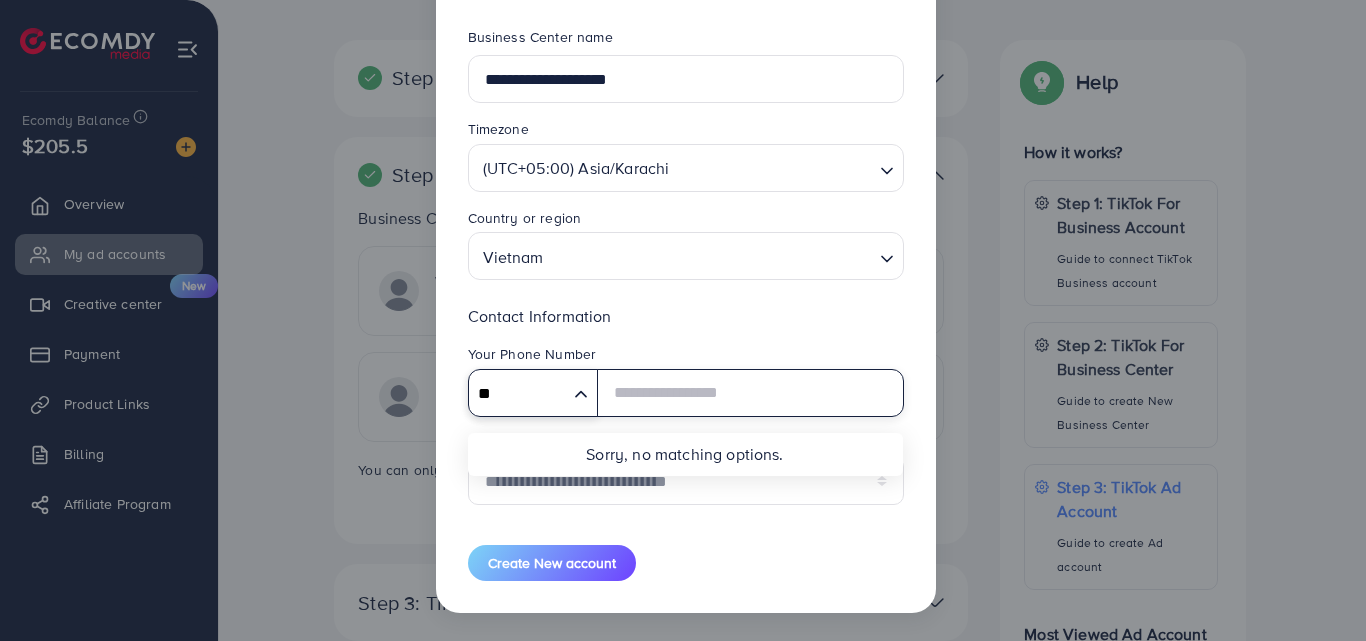 type on "*" 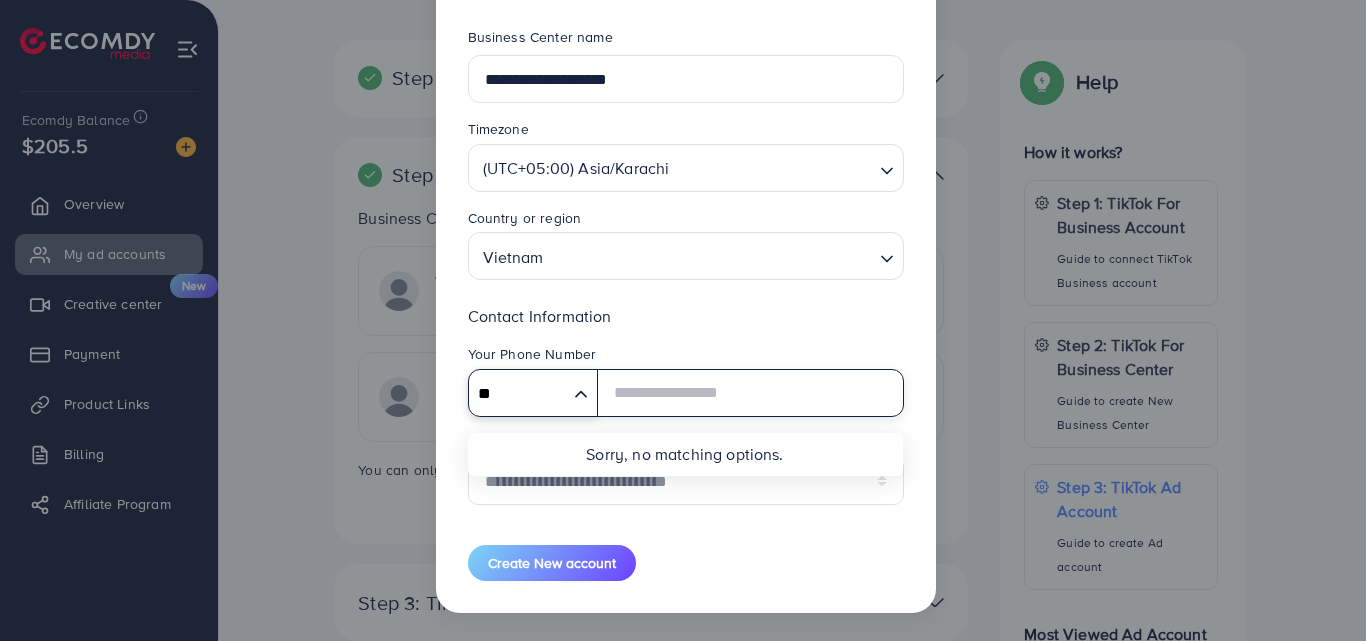 type on "*" 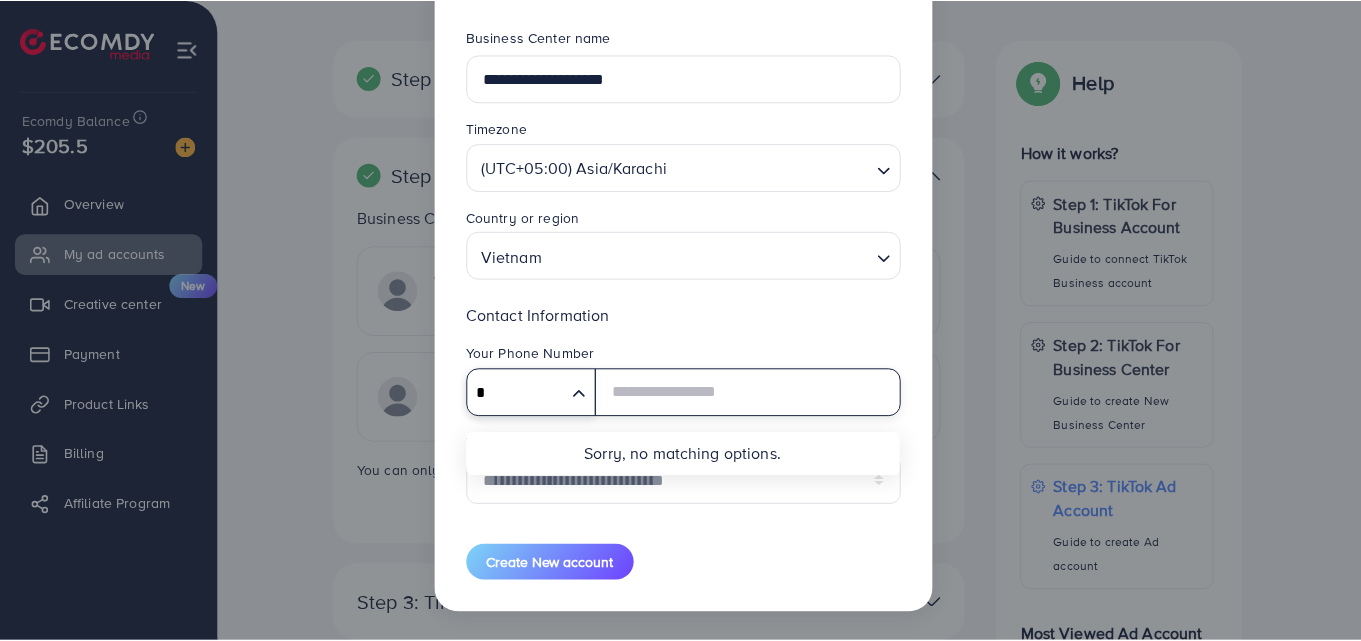 scroll, scrollTop: 0, scrollLeft: 0, axis: both 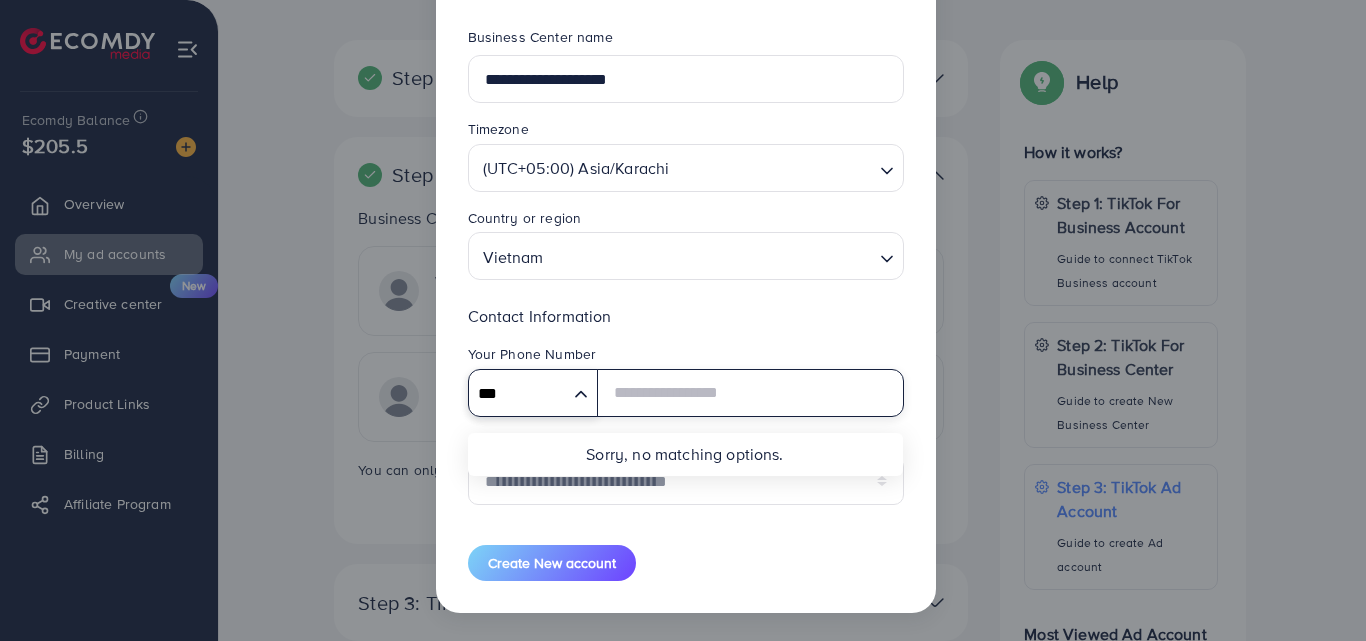 type on "***" 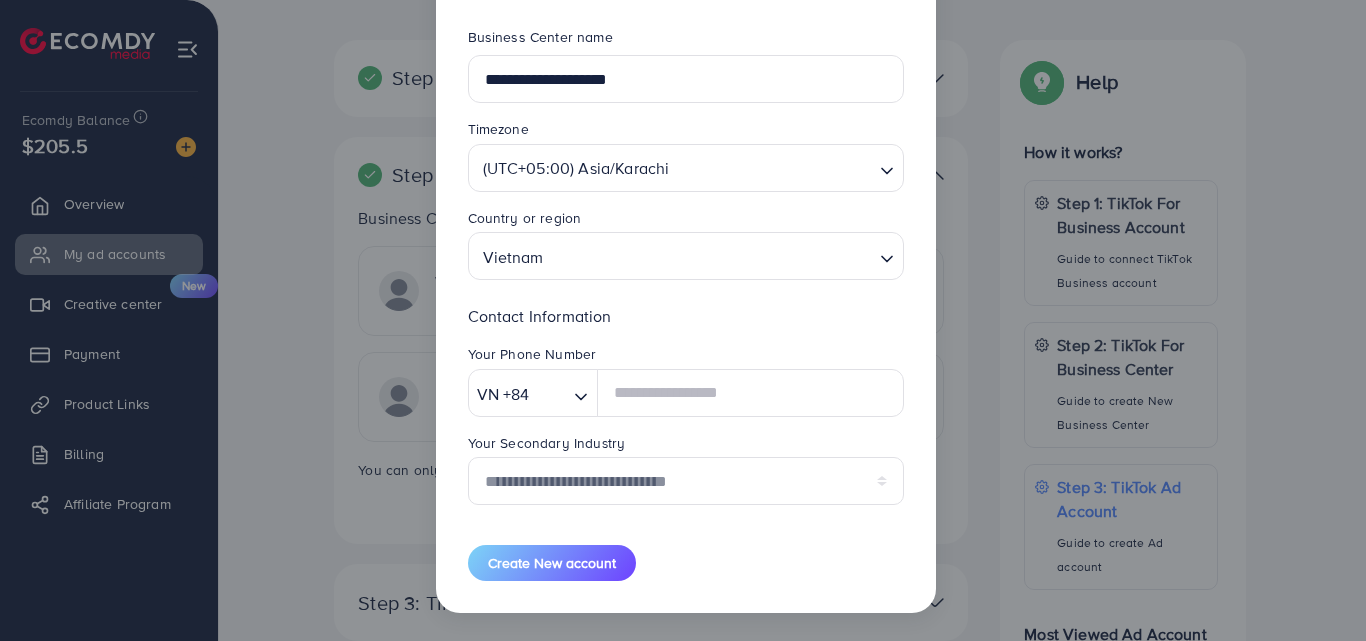 click on "Contact Information" at bounding box center [686, 316] 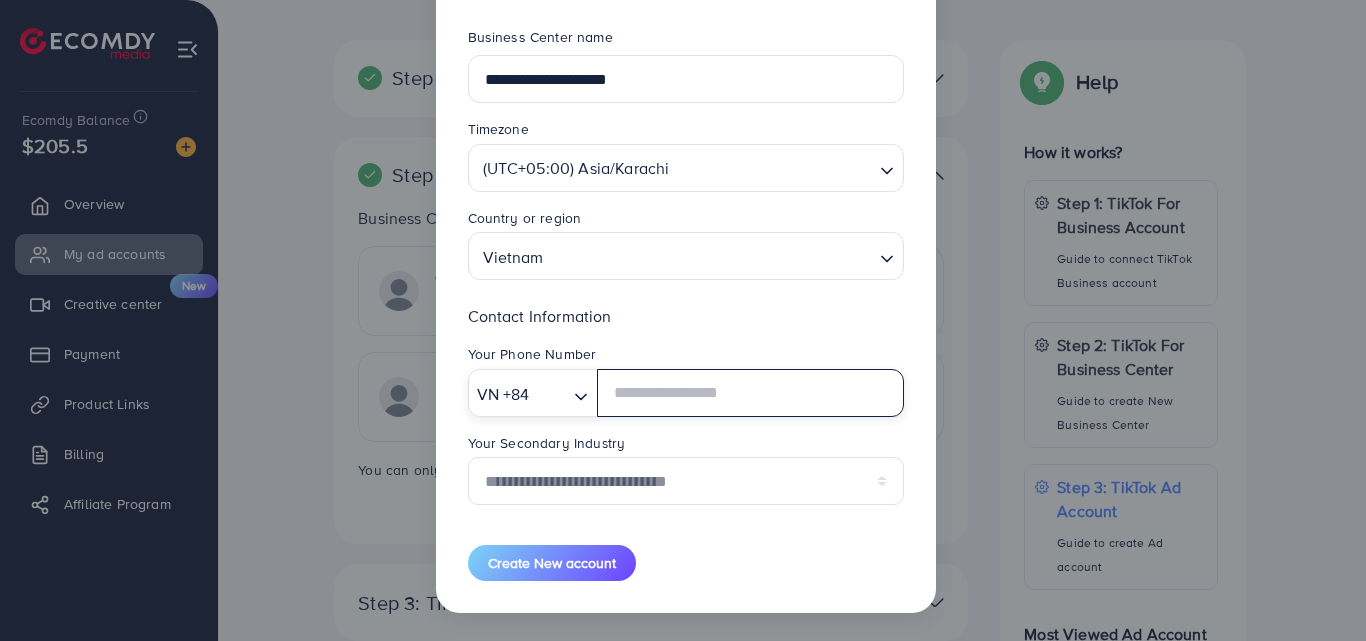 click on "VN +84" at bounding box center [519, 392] 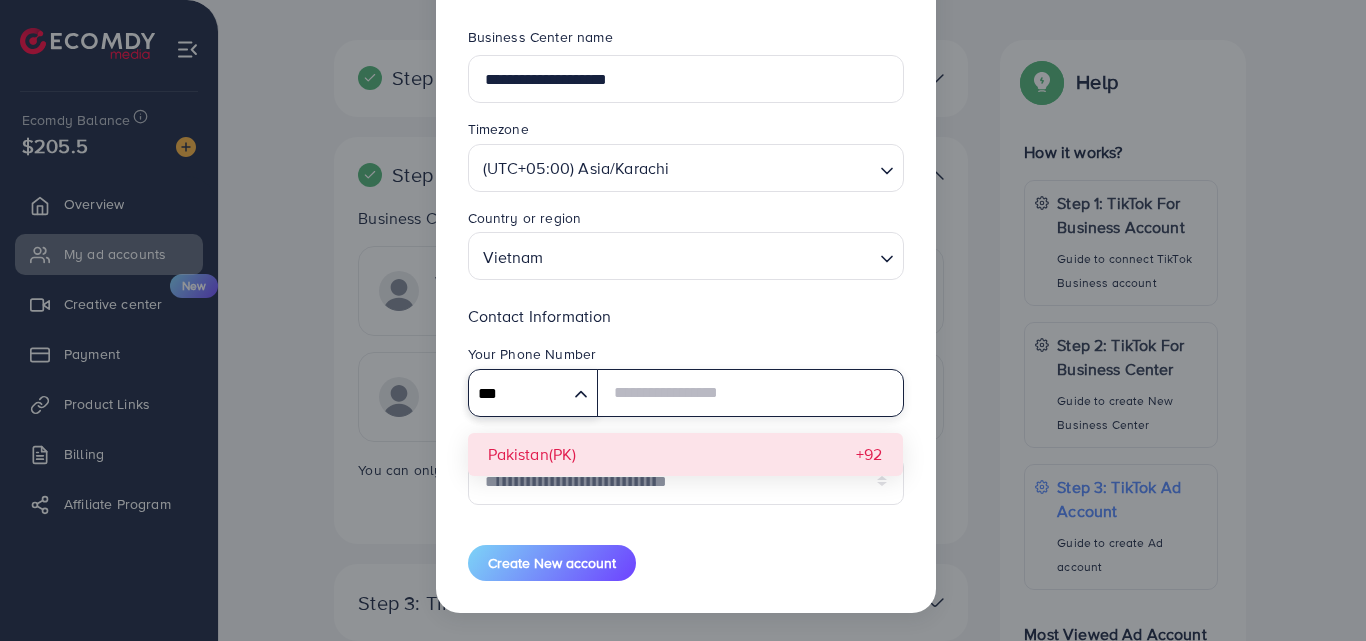 type on "***" 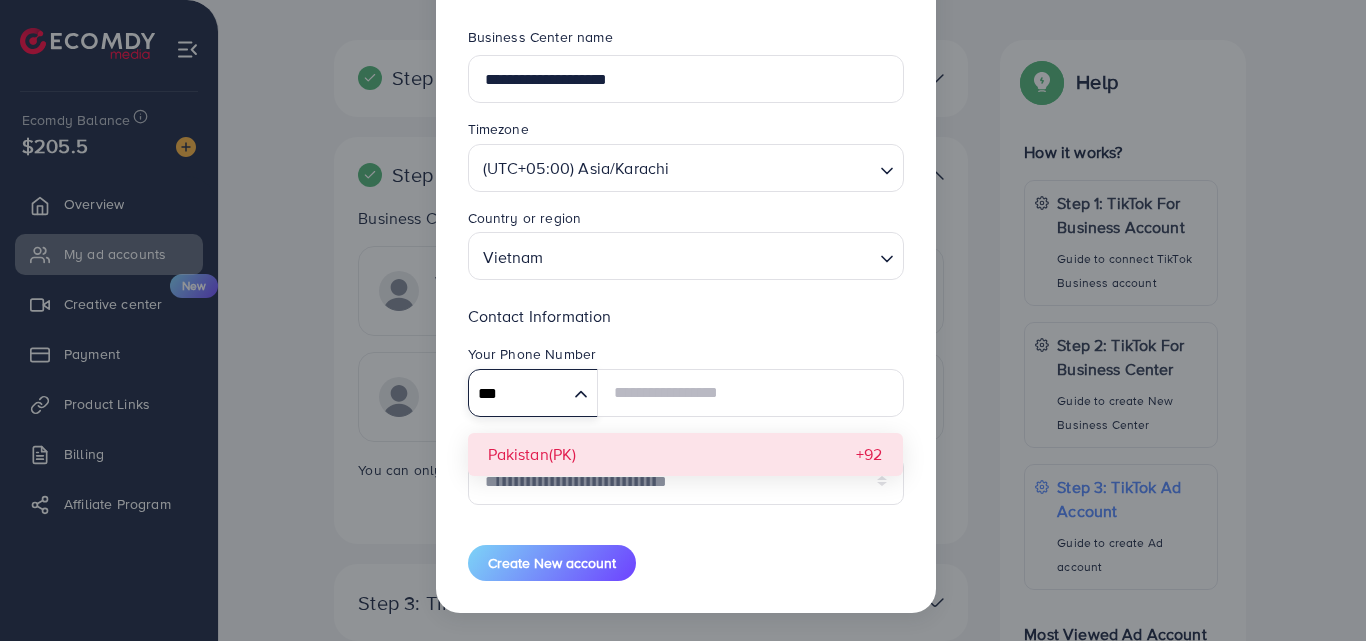 type 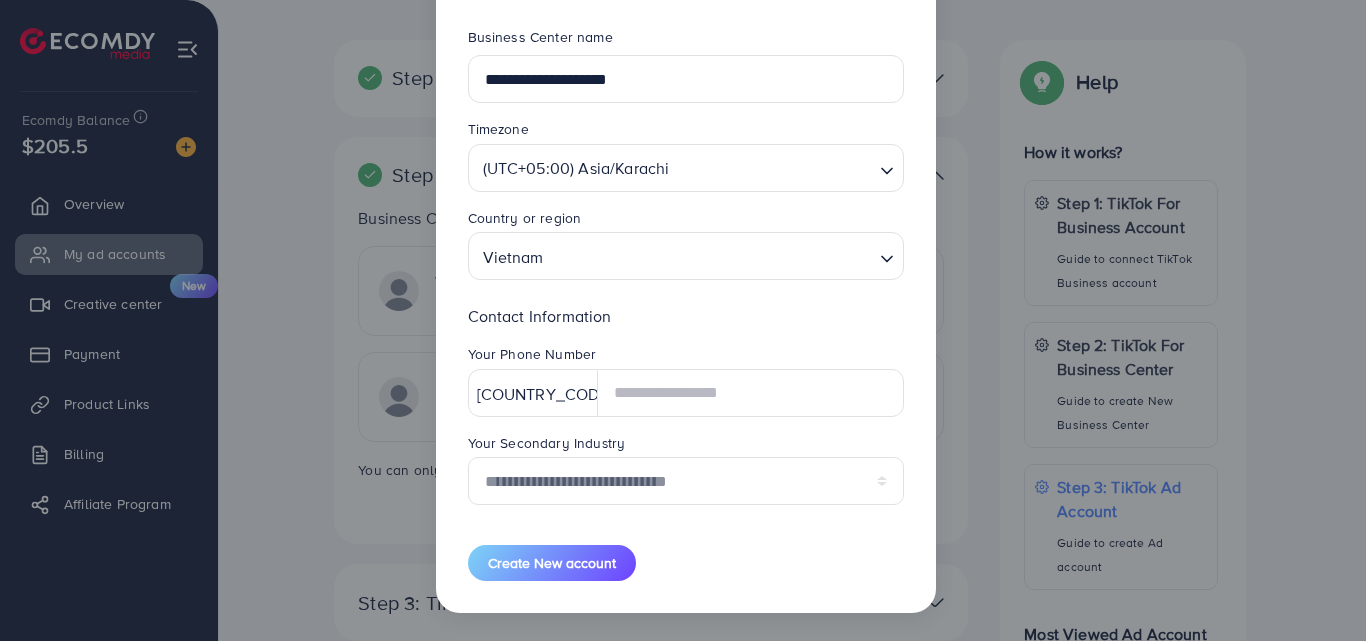 click on "**********" at bounding box center (686, 412) 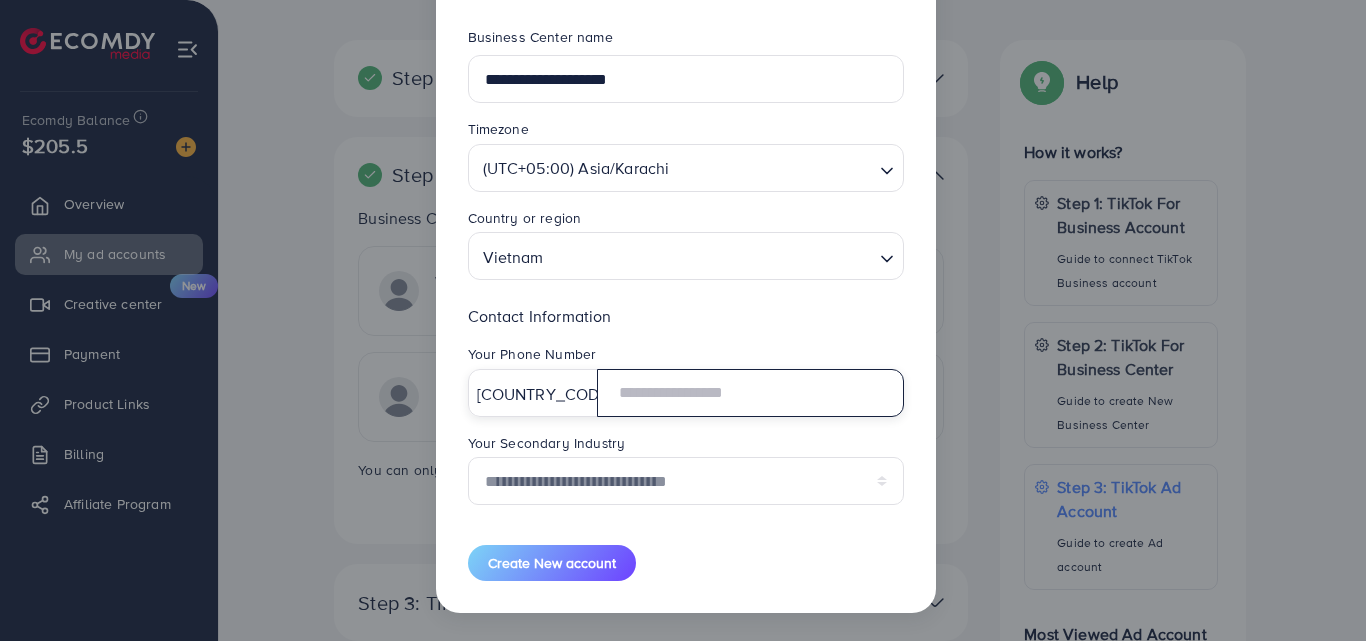 click at bounding box center (750, 393) 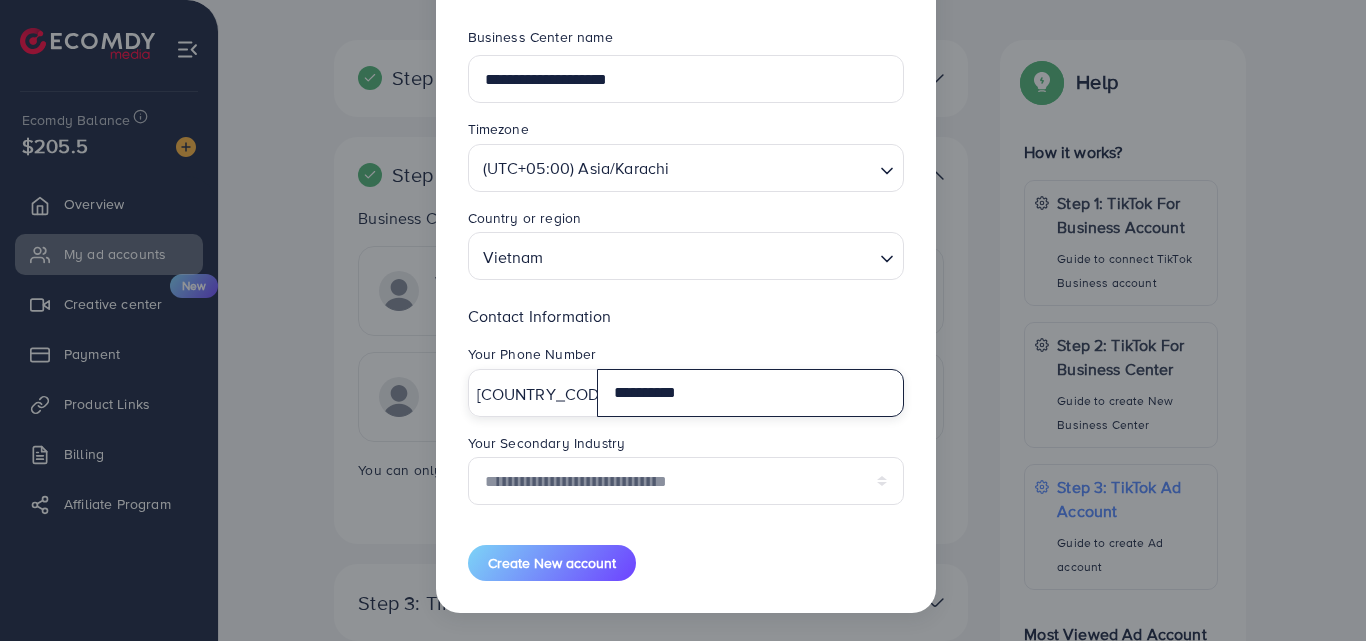 type on "**********" 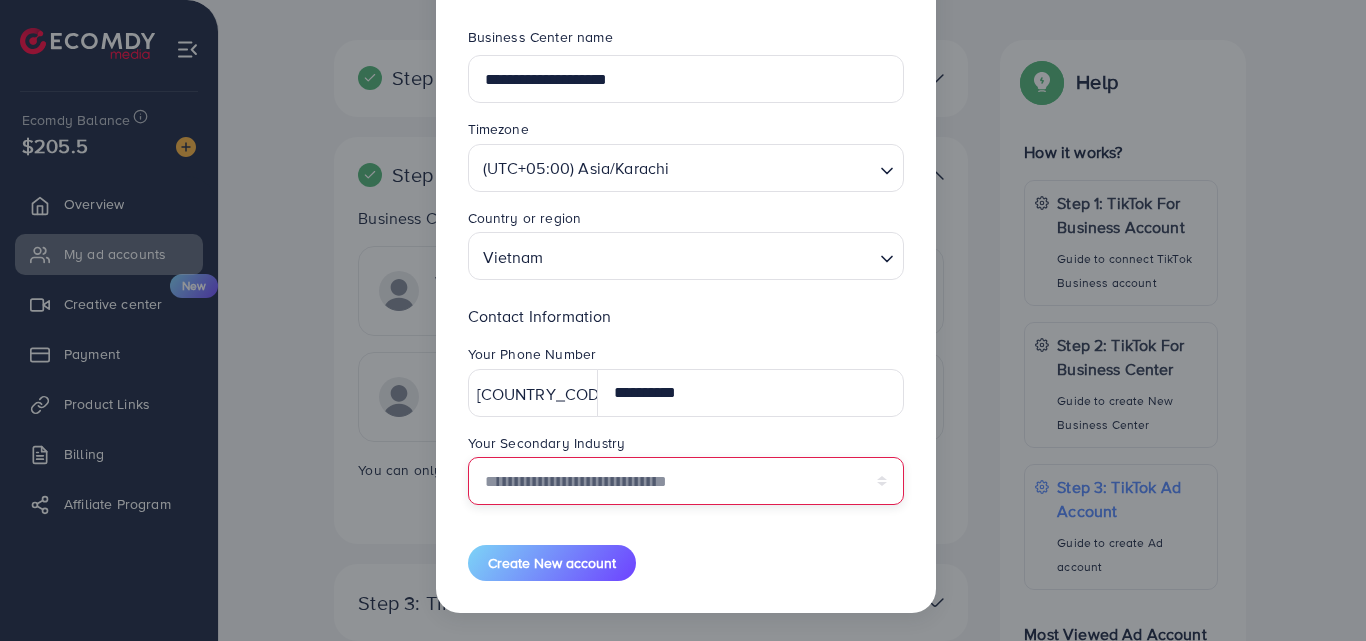 click on "**********" at bounding box center [686, 481] 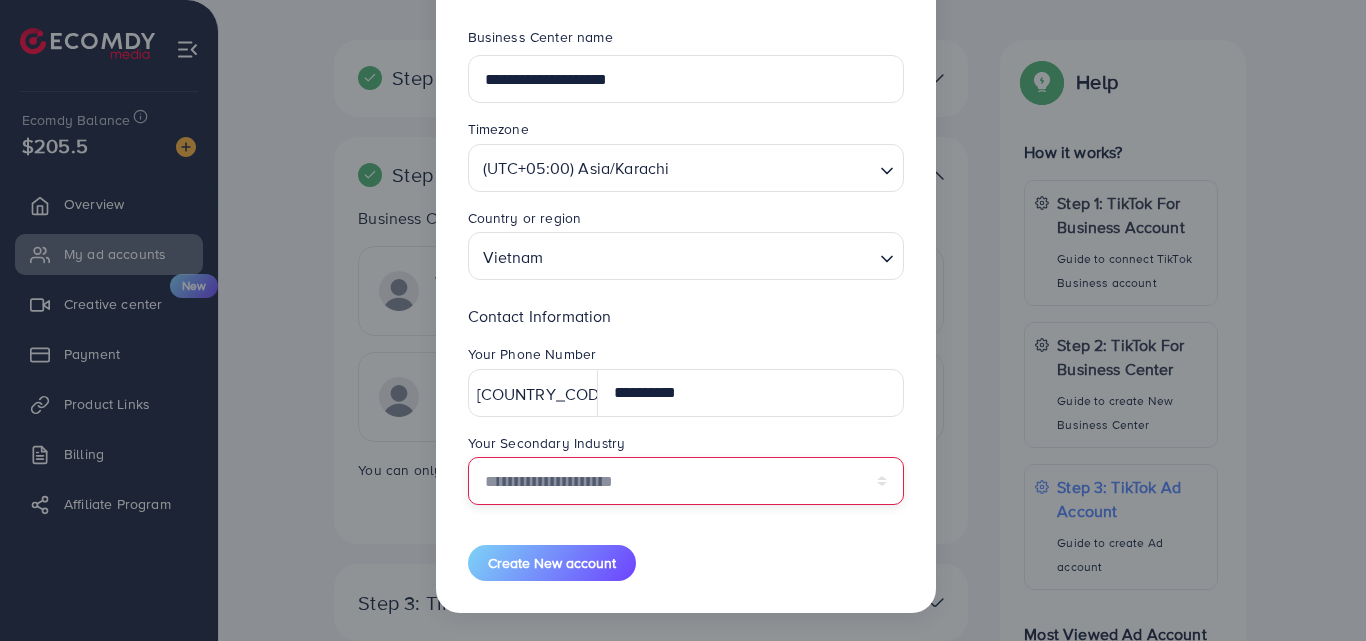 click on "**********" at bounding box center (686, 481) 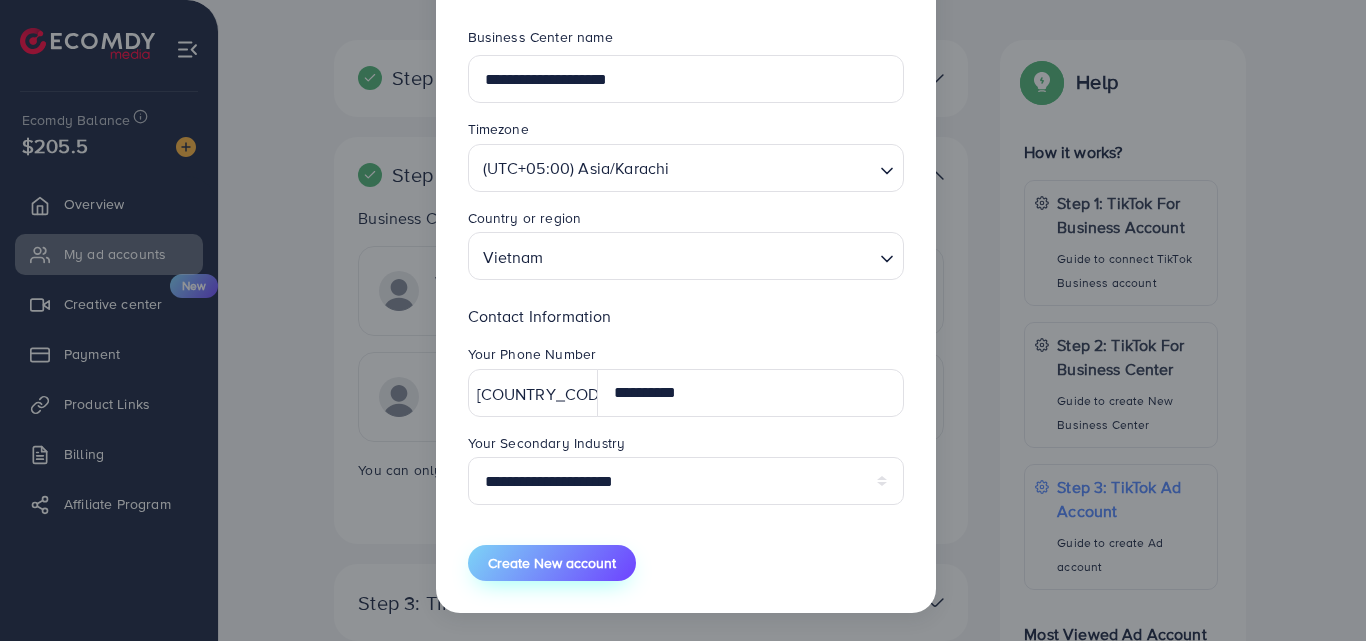 click on "Create New account" at bounding box center (552, 563) 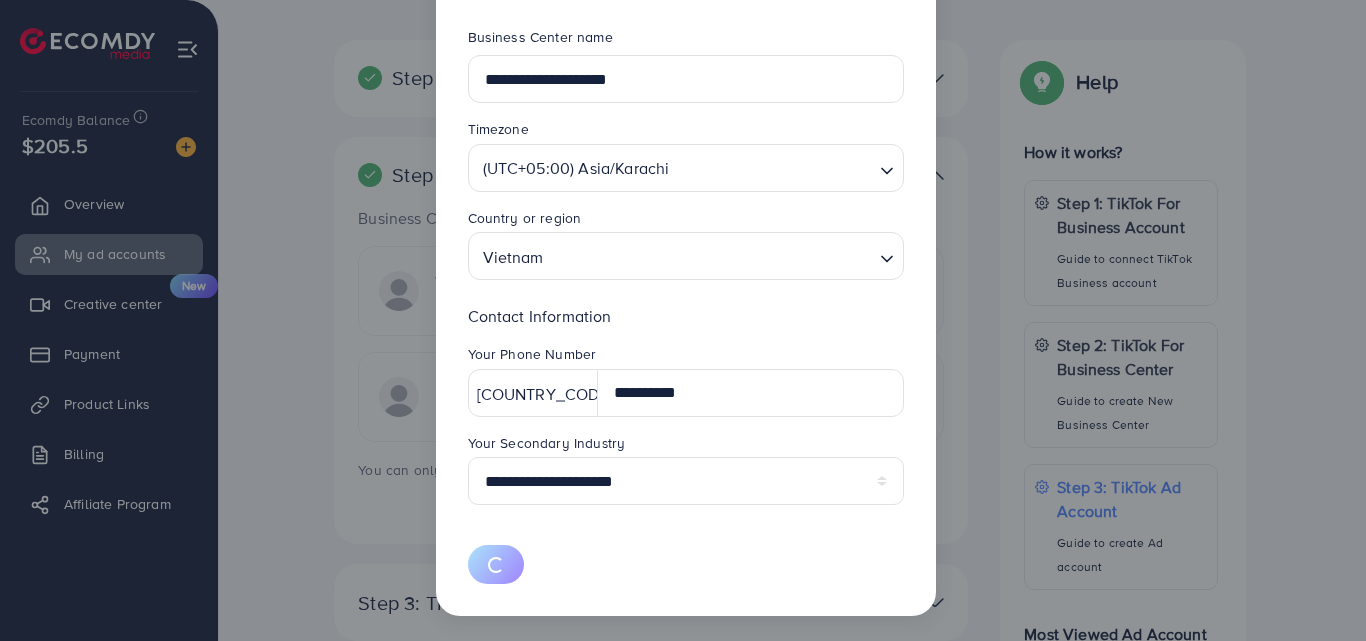type 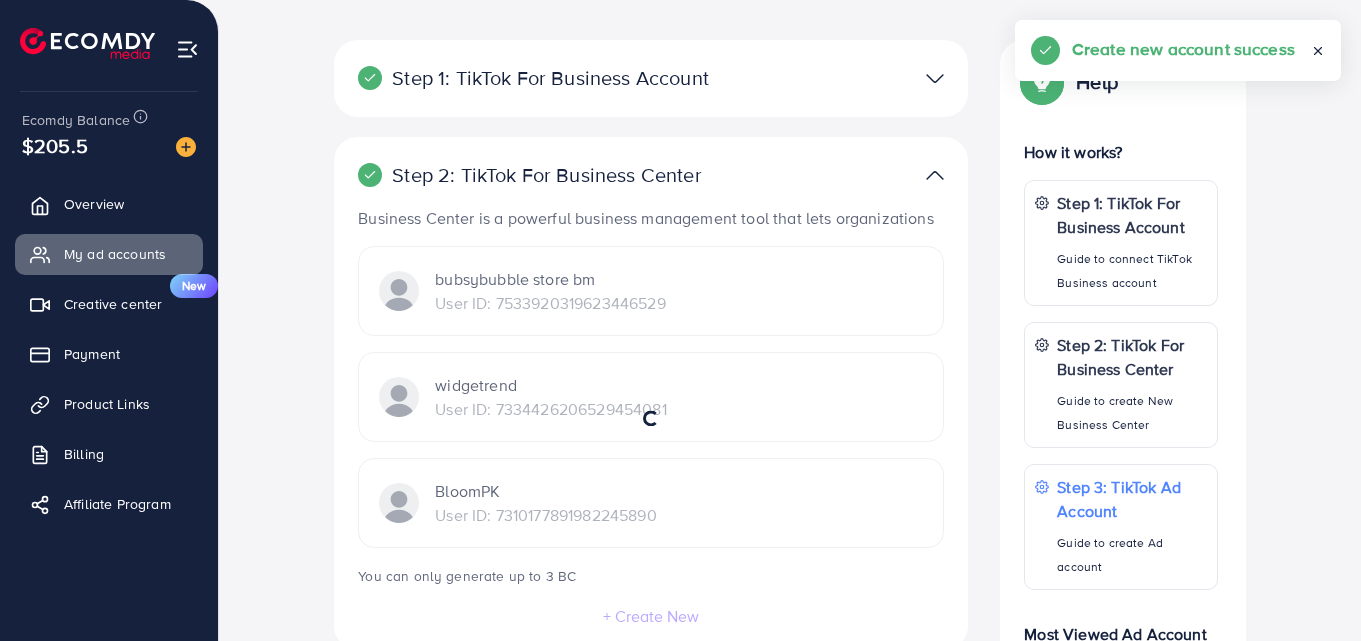 scroll, scrollTop: 550, scrollLeft: 0, axis: vertical 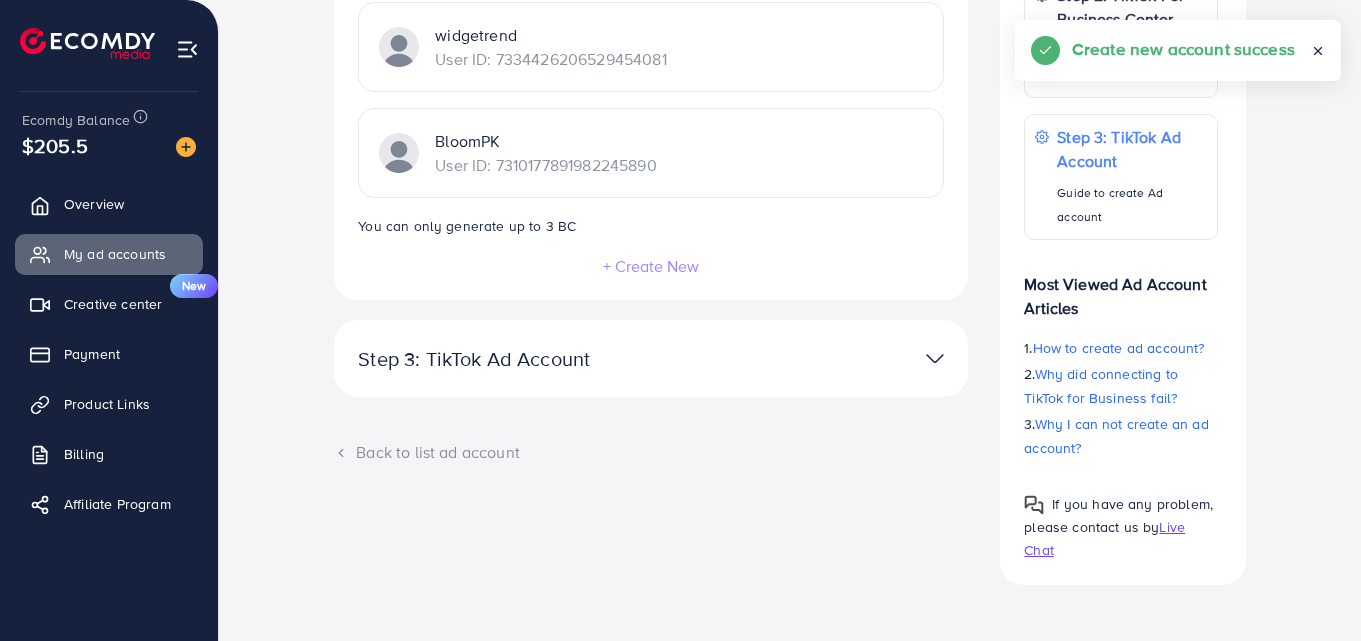 click on "Step 3: TikTok Ad Account" at bounding box center [548, 359] 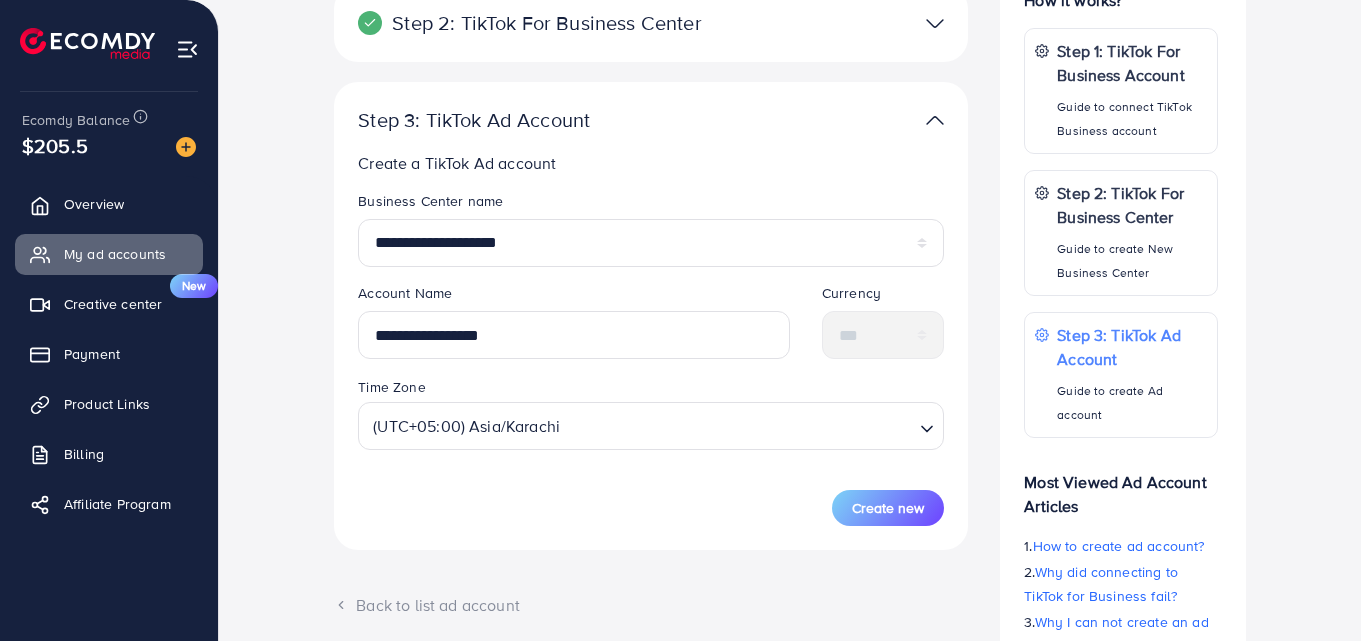 scroll, scrollTop: 350, scrollLeft: 0, axis: vertical 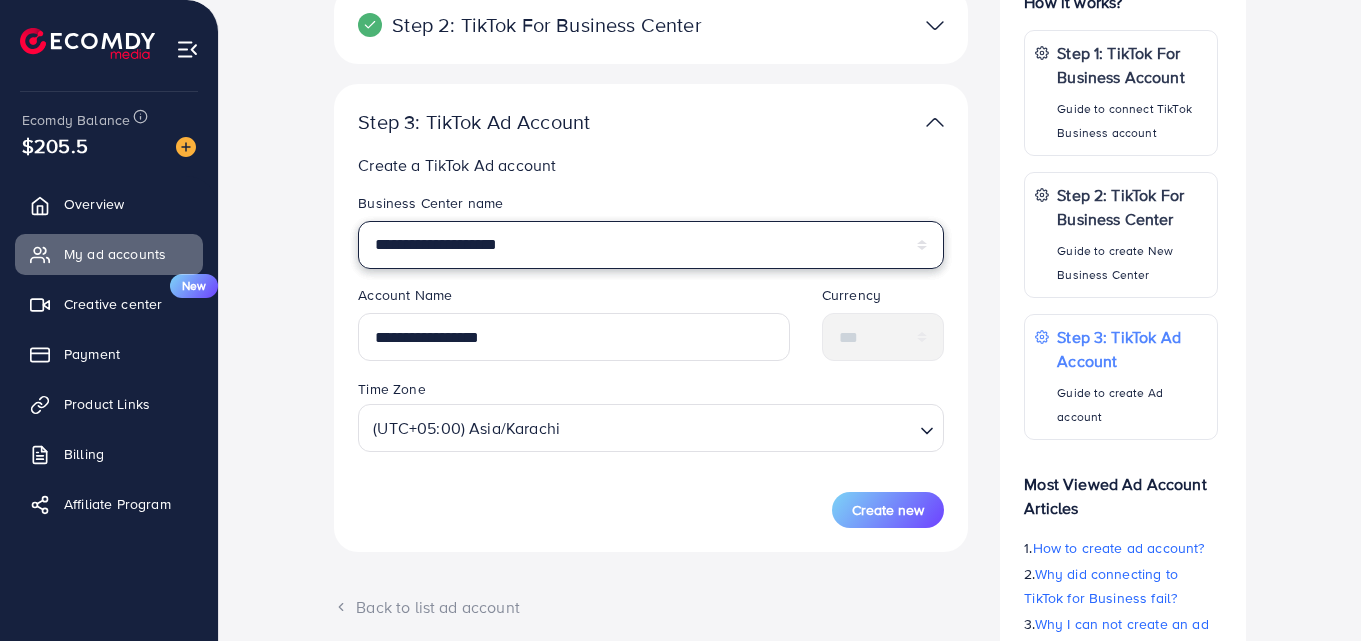 click on "**********" at bounding box center [651, 245] 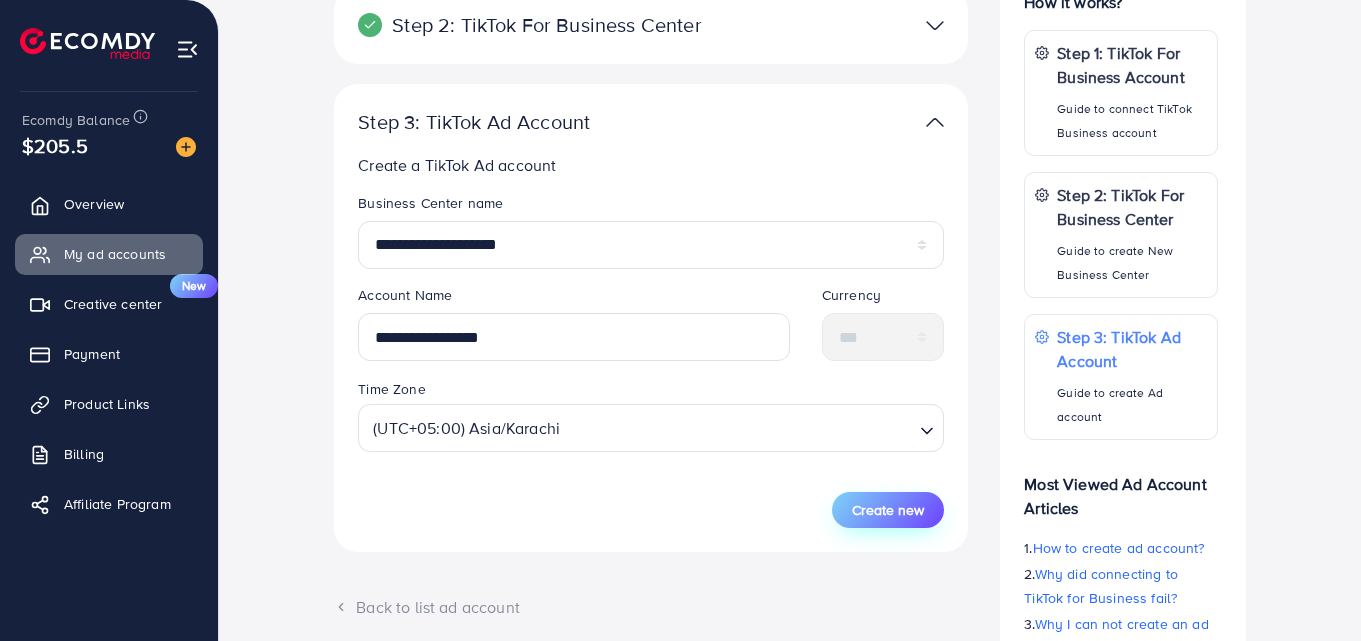 click on "Create new" at bounding box center (888, 510) 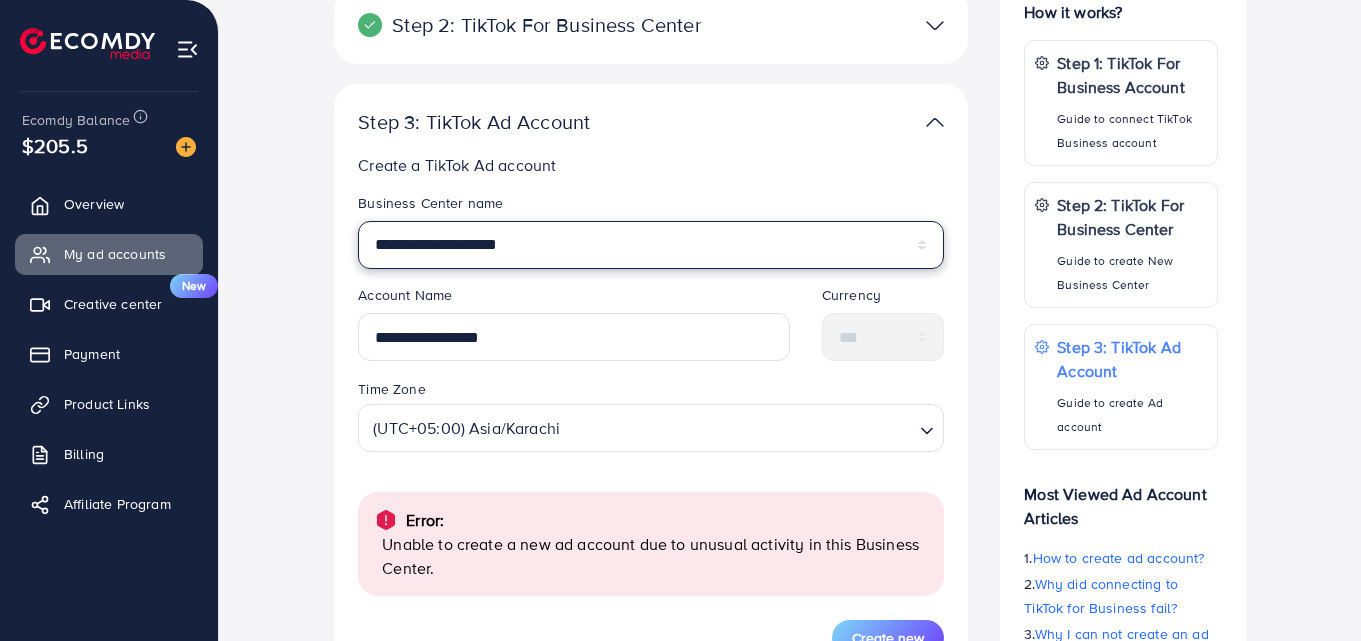 click on "**********" at bounding box center (651, 245) 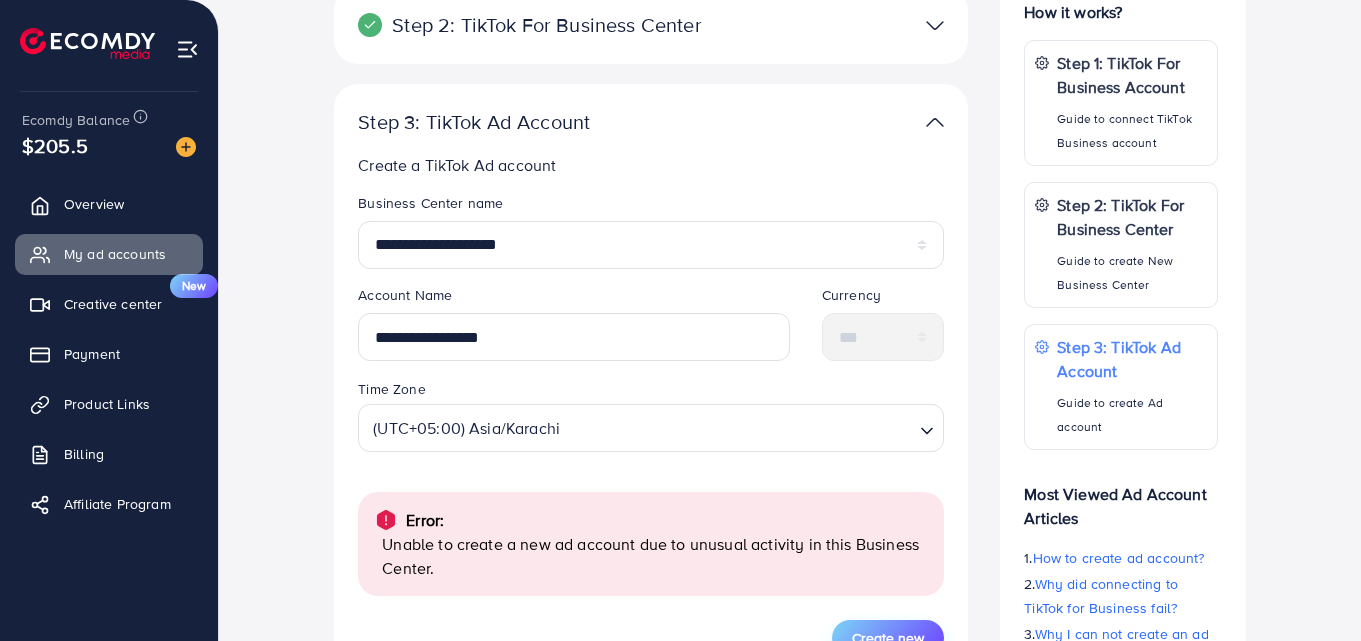 click on "Create new" at bounding box center [888, 638] 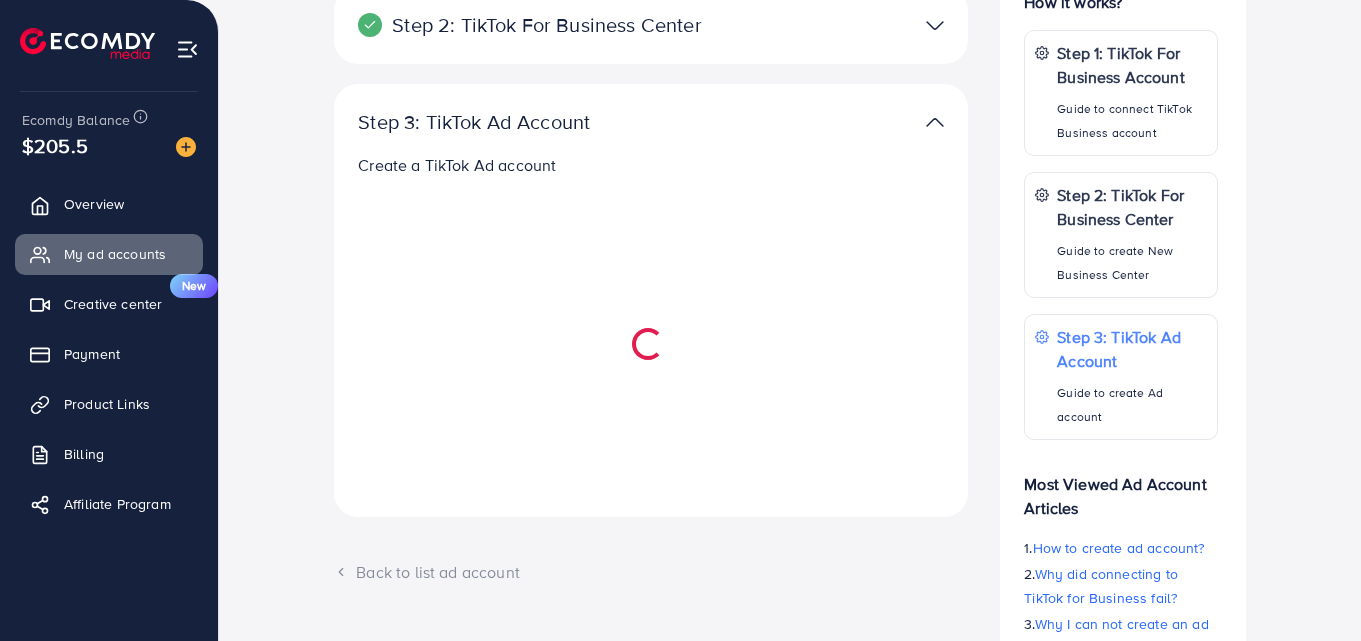 select 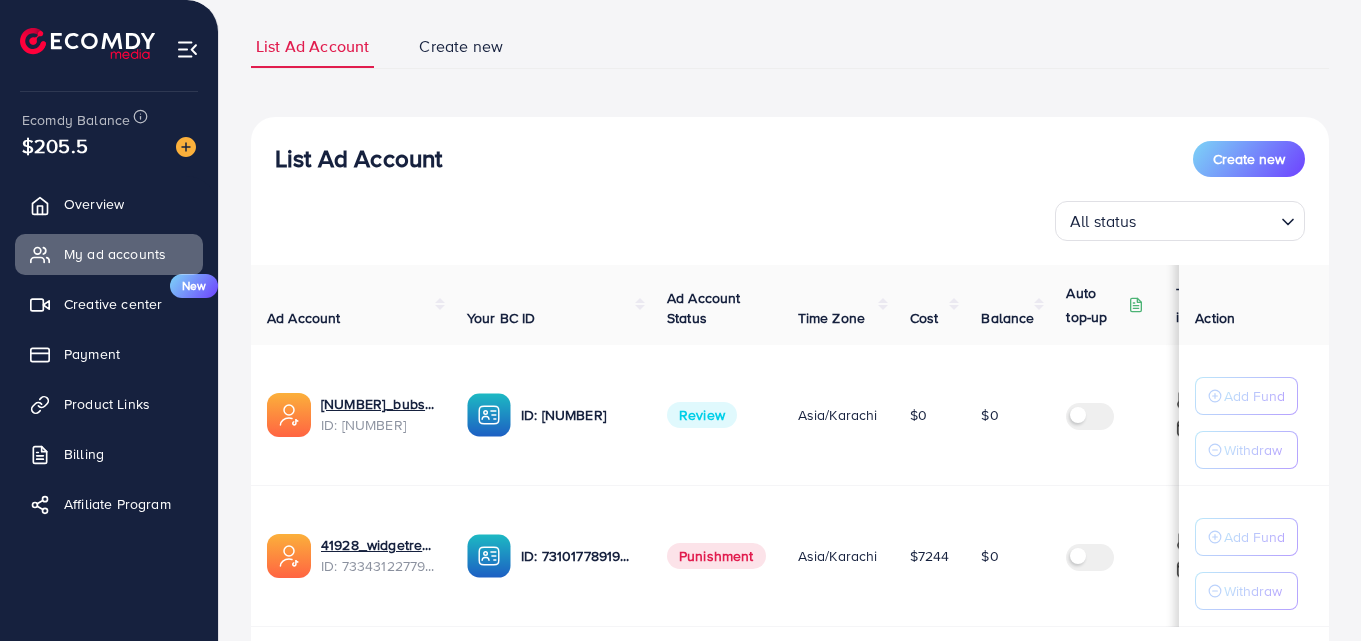 scroll, scrollTop: 200, scrollLeft: 0, axis: vertical 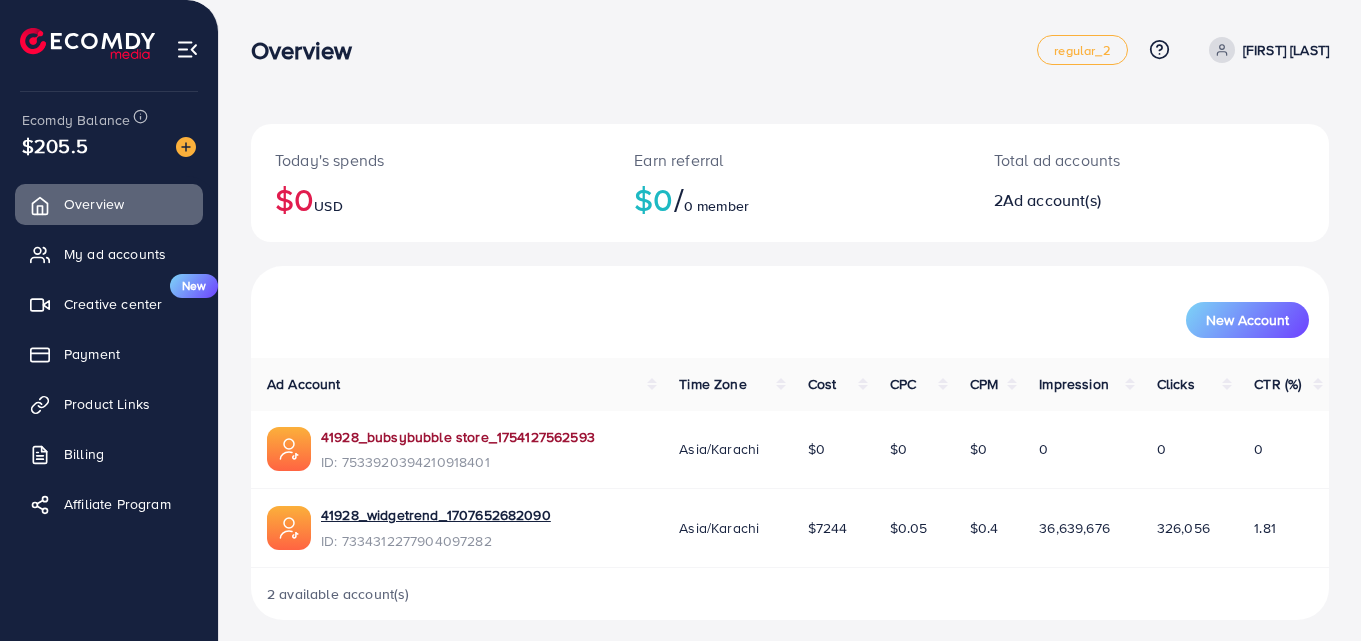 click on "41928_bubsybubble store_1754127562593" at bounding box center [458, 437] 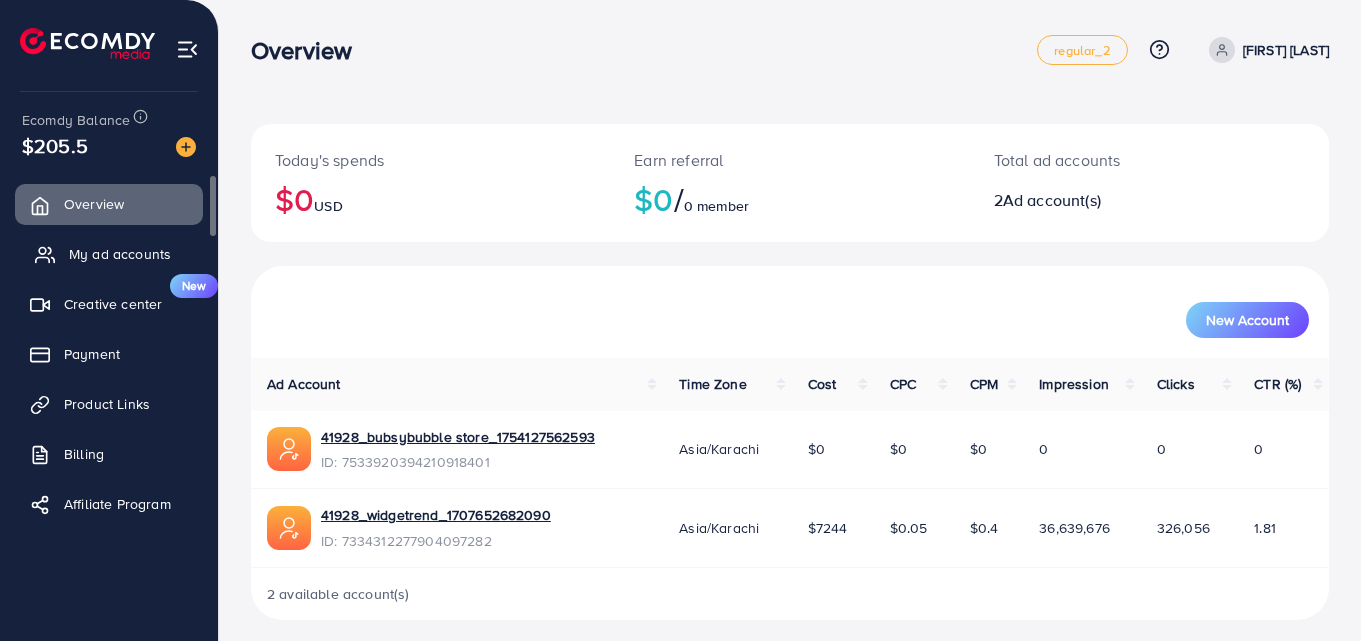 click on "My ad accounts" at bounding box center (120, 254) 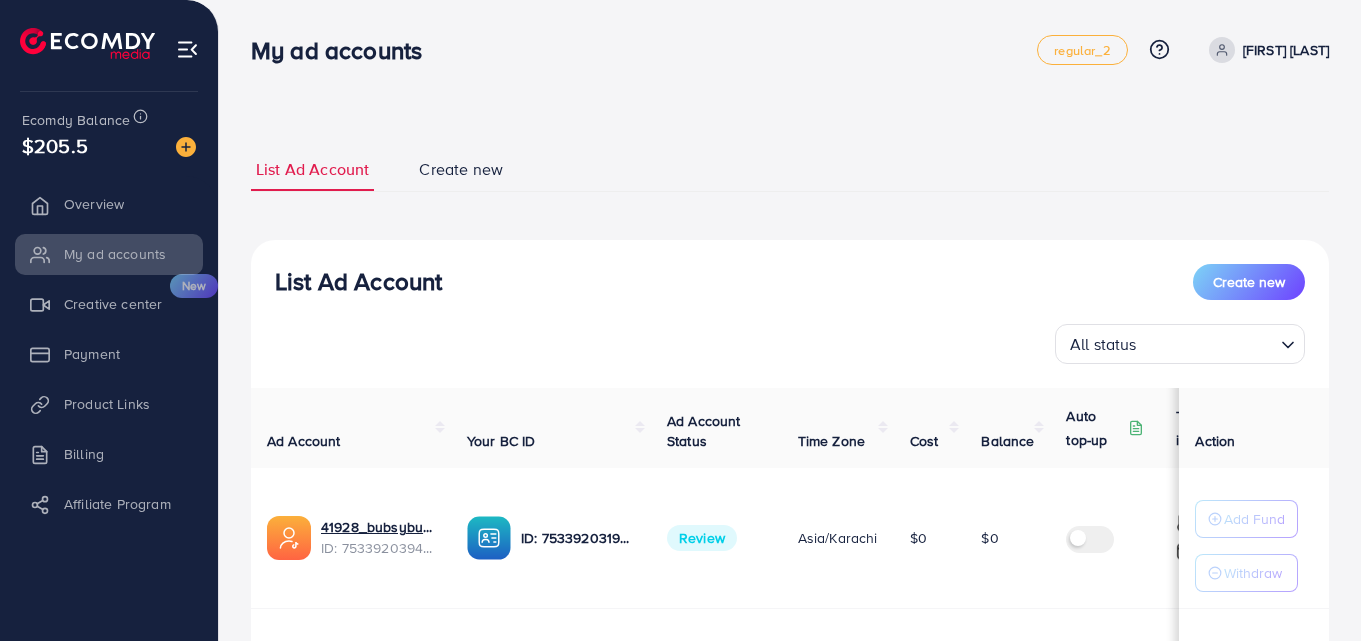 scroll, scrollTop: 0, scrollLeft: 0, axis: both 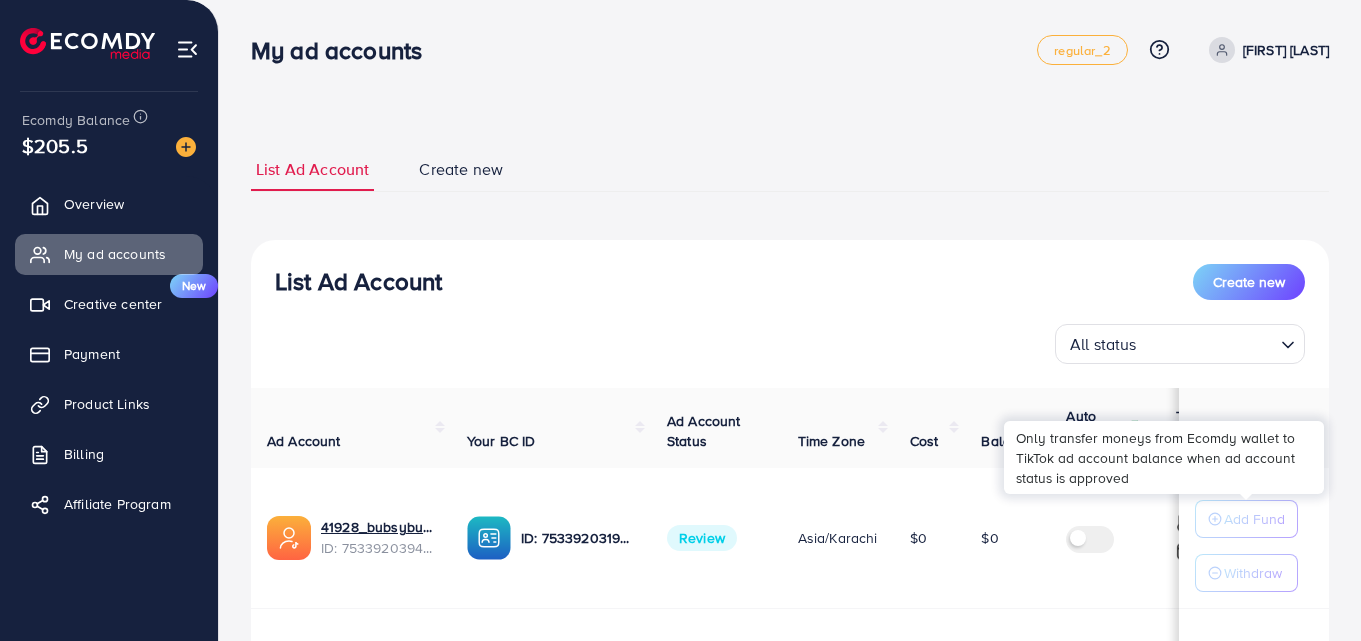 click on "Add Fund" at bounding box center [1254, 519] 